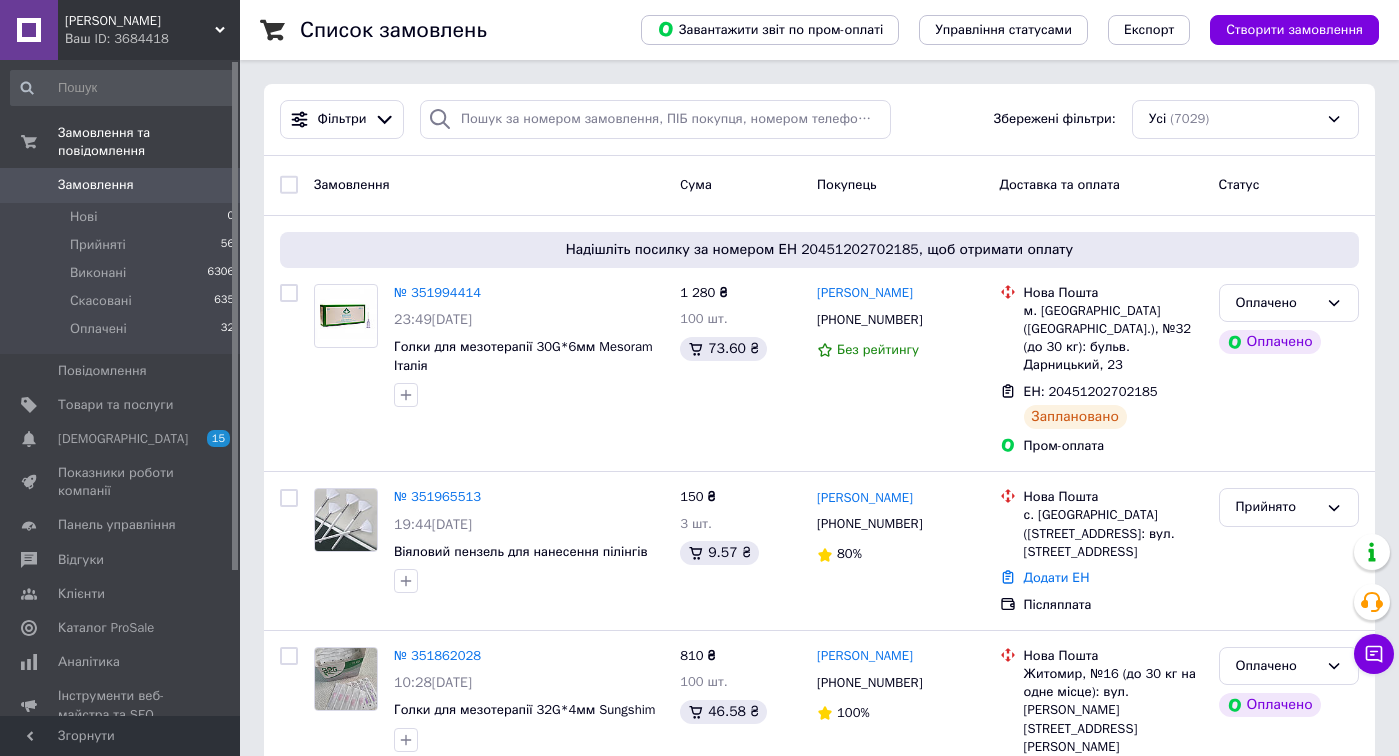 scroll, scrollTop: 0, scrollLeft: 0, axis: both 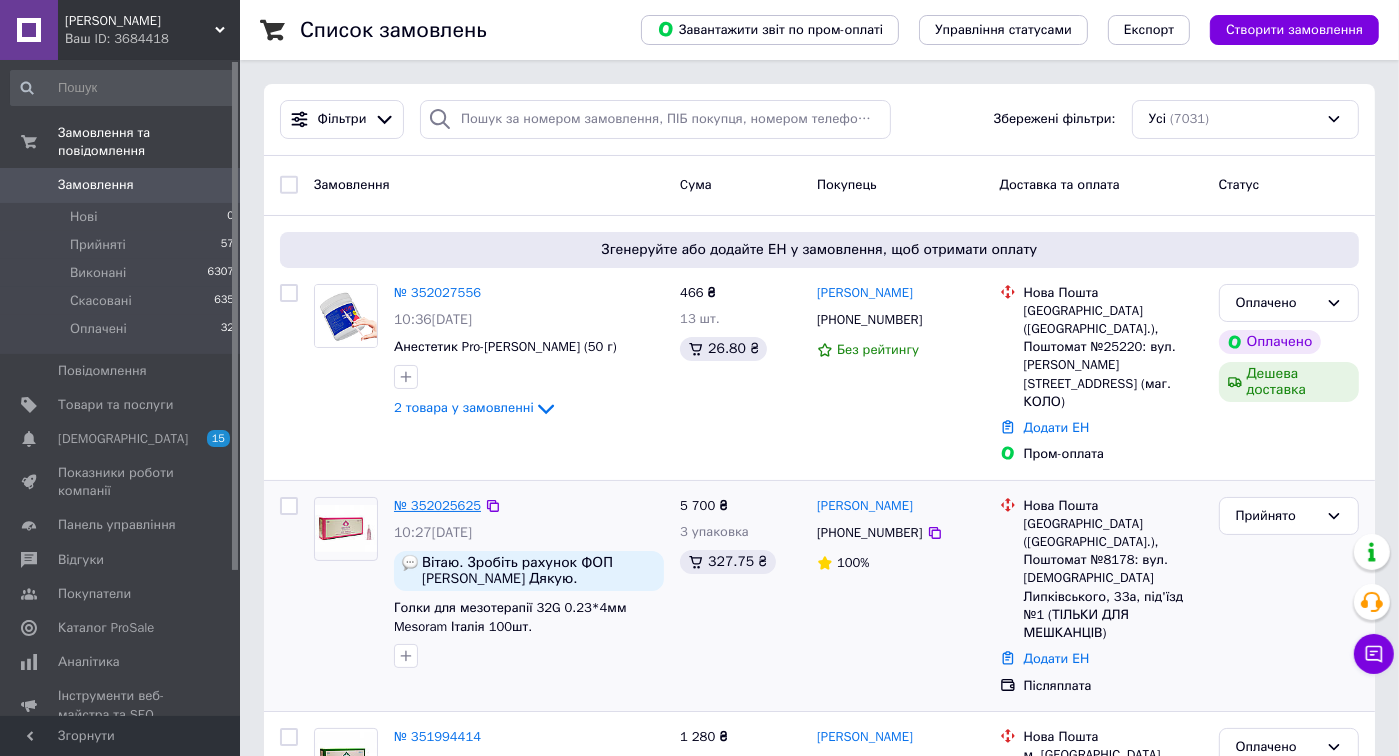 click on "№ 352025625" at bounding box center (437, 505) 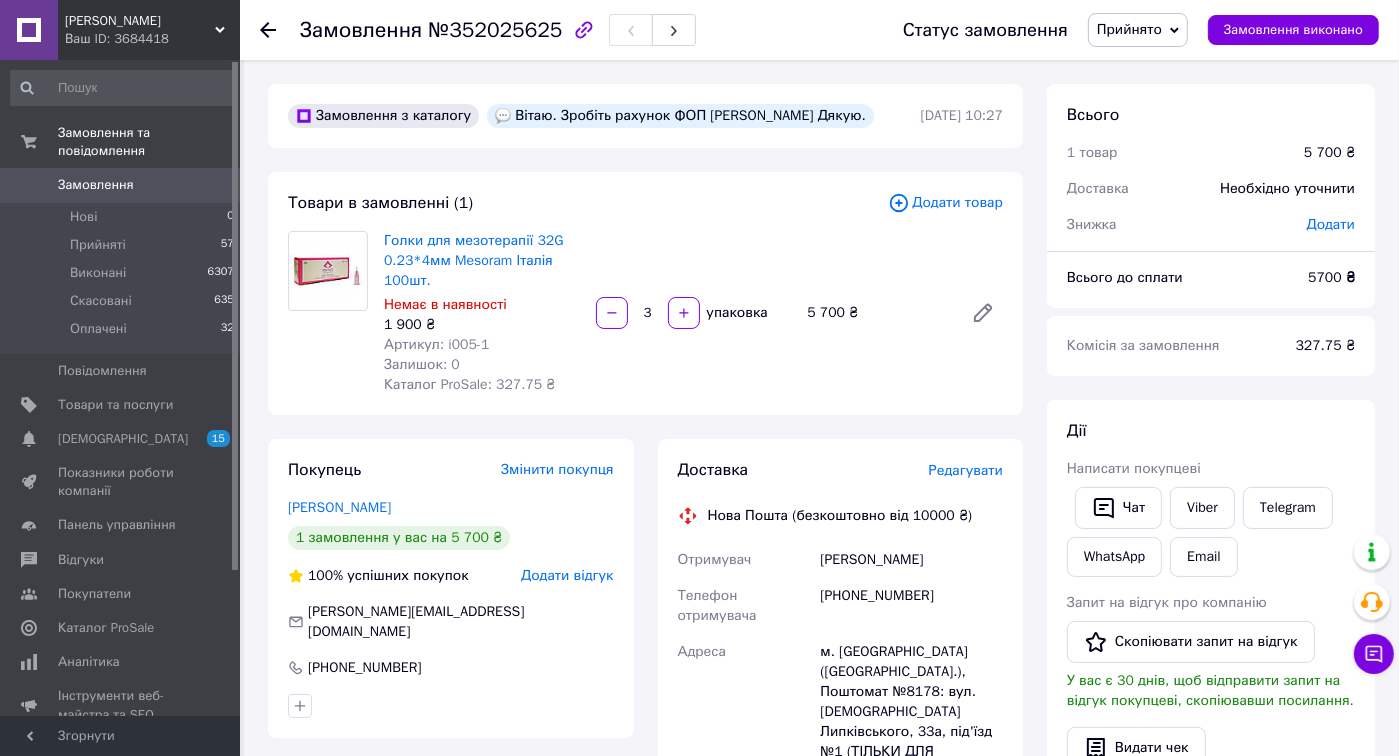 click on "Замовлення" at bounding box center [96, 185] 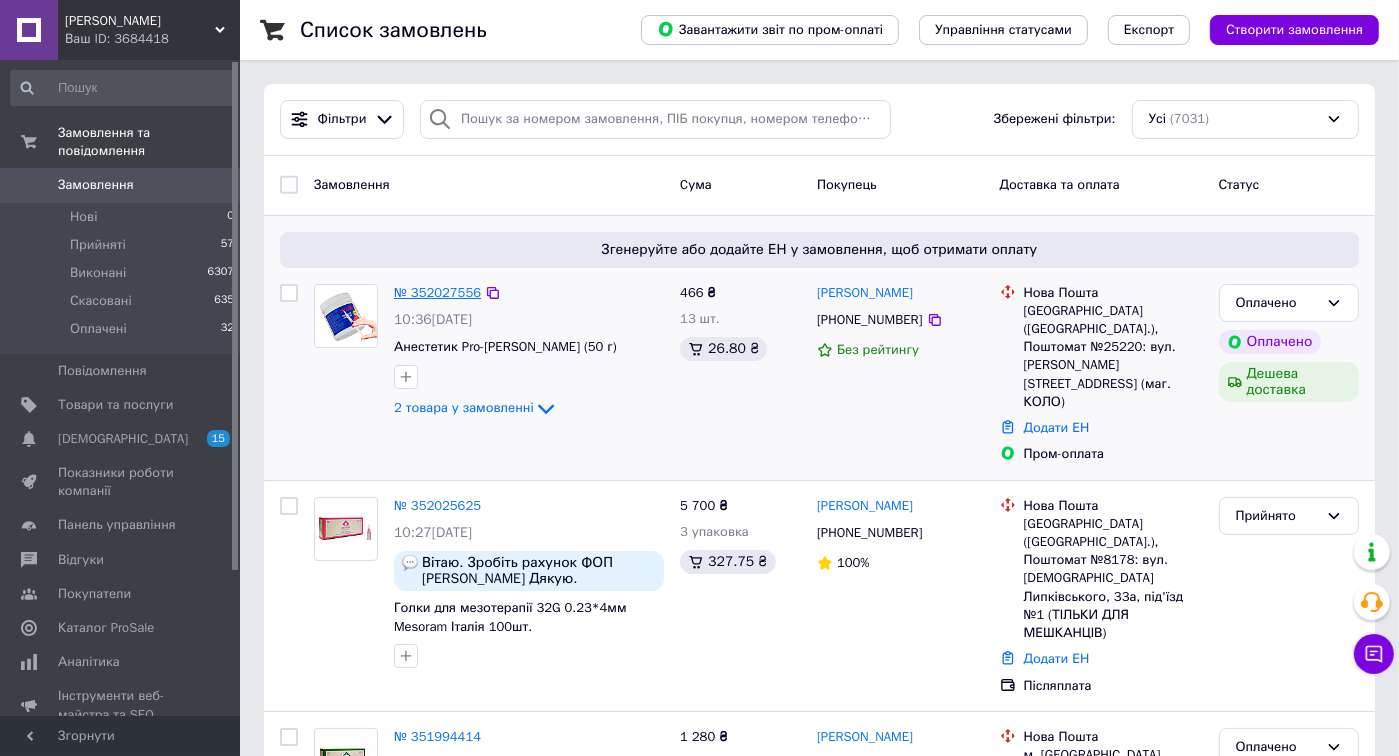 click on "№ 352027556" at bounding box center [437, 292] 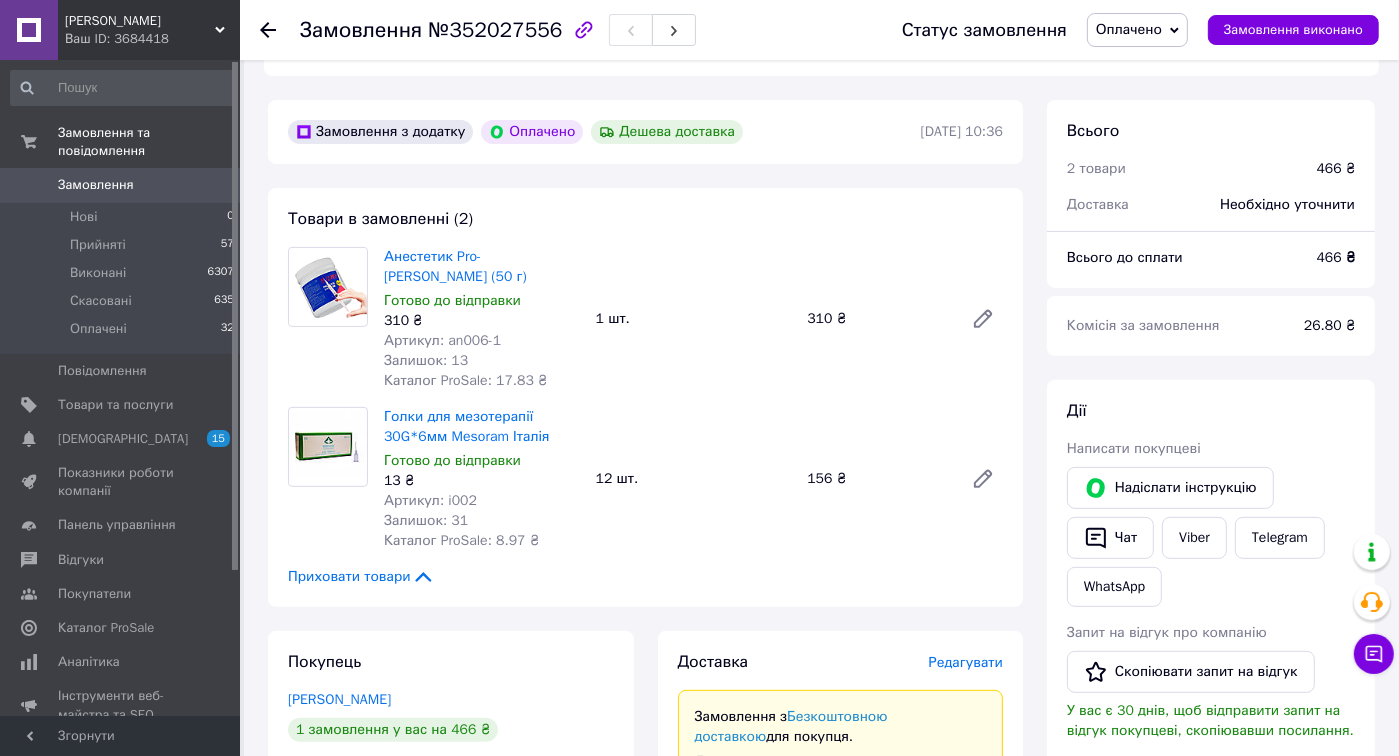 scroll, scrollTop: 576, scrollLeft: 0, axis: vertical 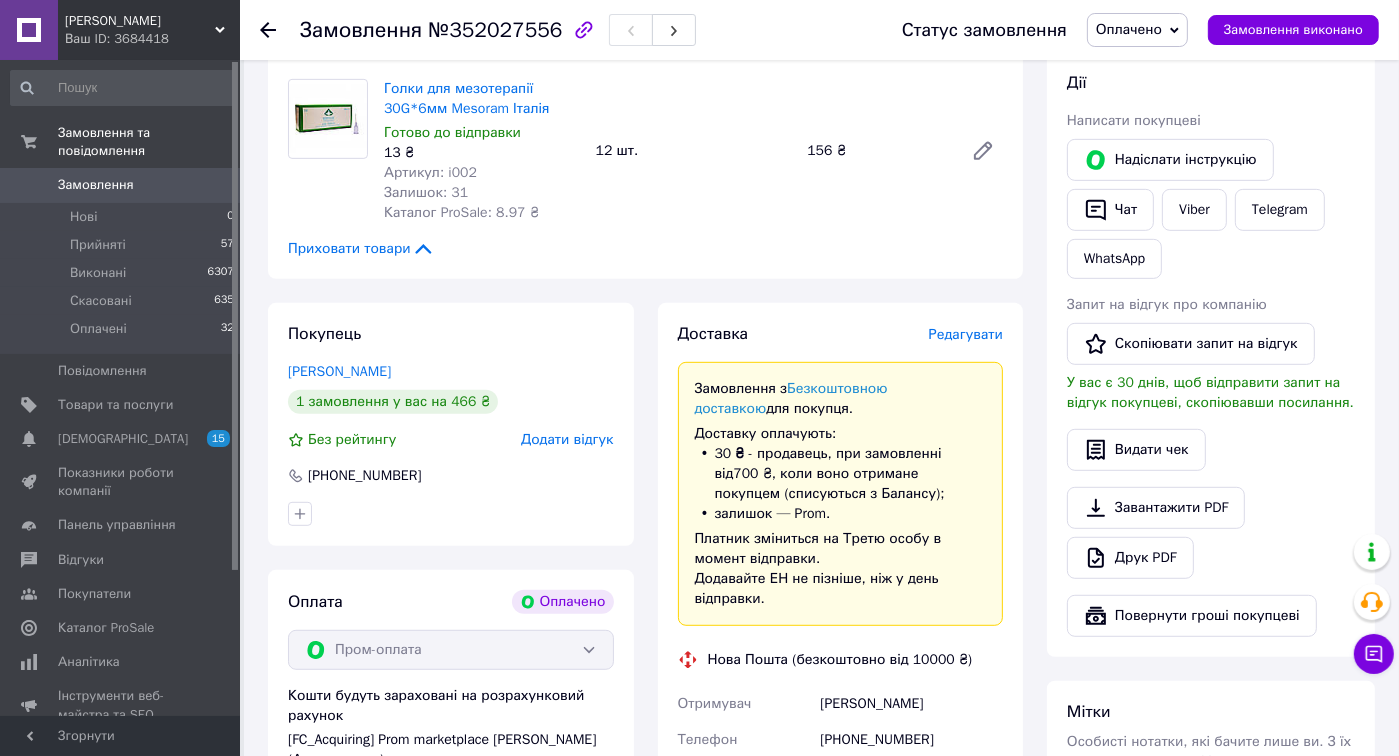 click on "Редагувати" at bounding box center [966, 334] 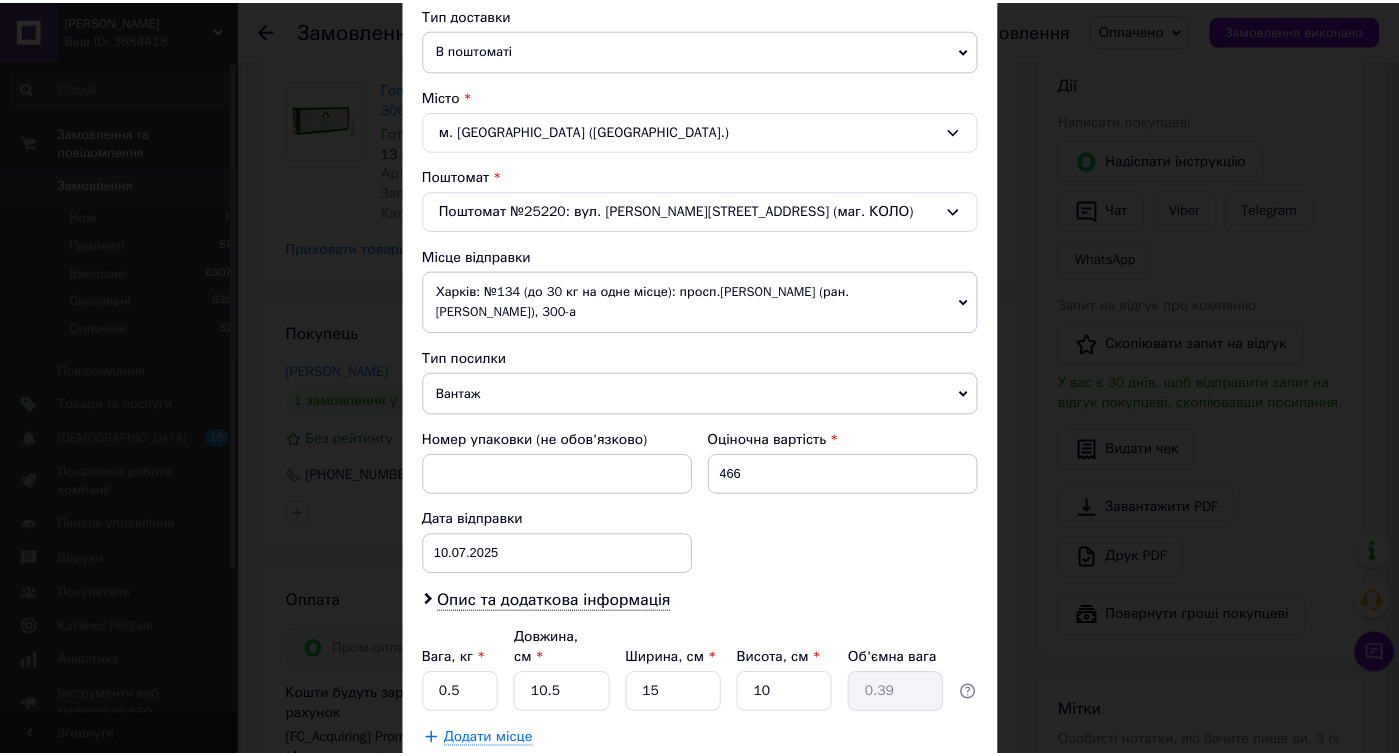 scroll, scrollTop: 564, scrollLeft: 0, axis: vertical 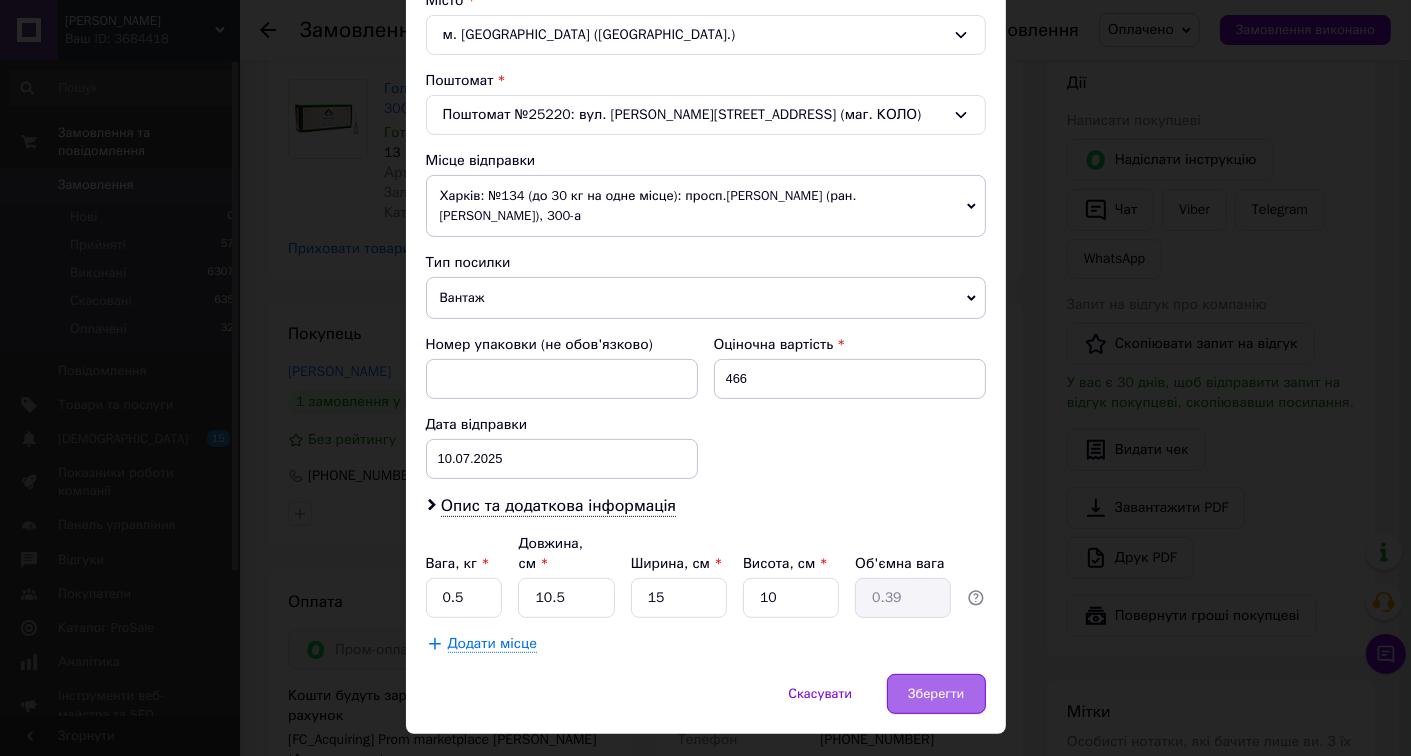 click on "Зберегти" at bounding box center (936, 694) 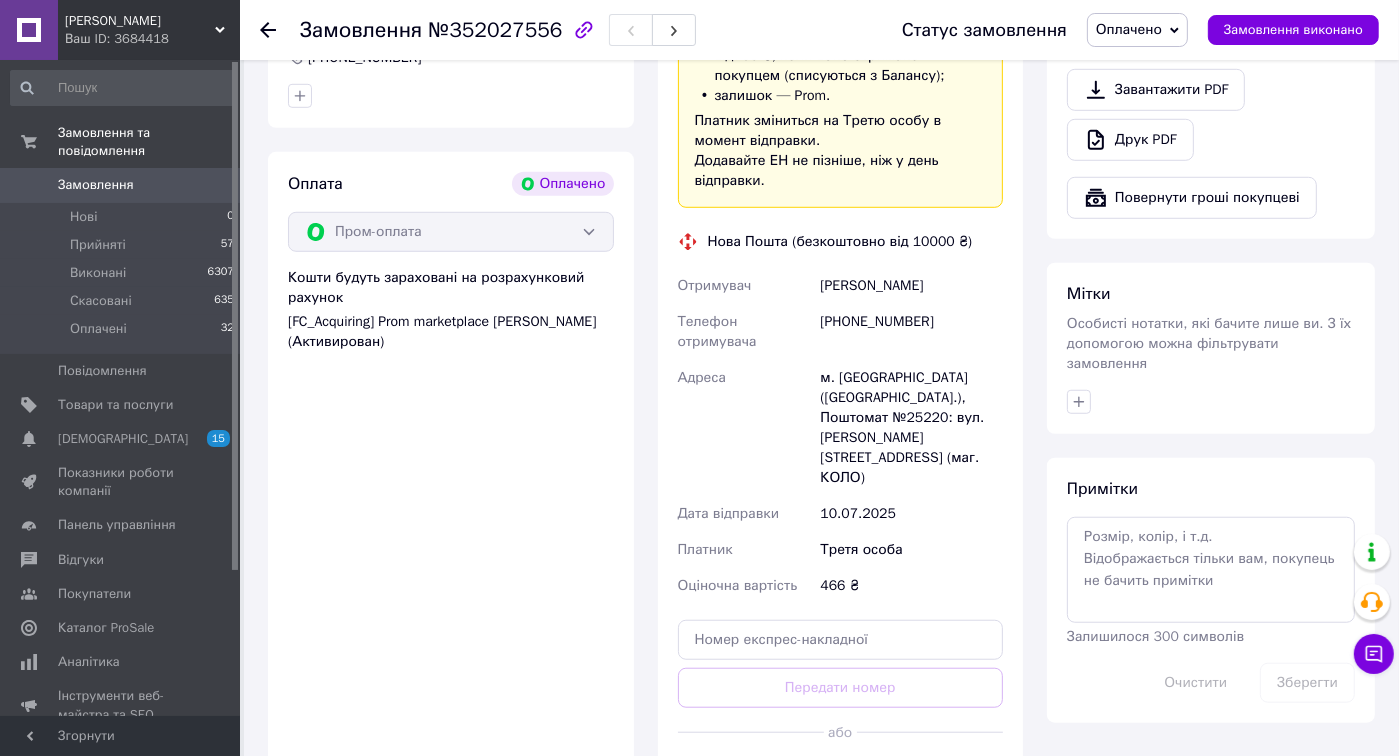 scroll, scrollTop: 1488, scrollLeft: 0, axis: vertical 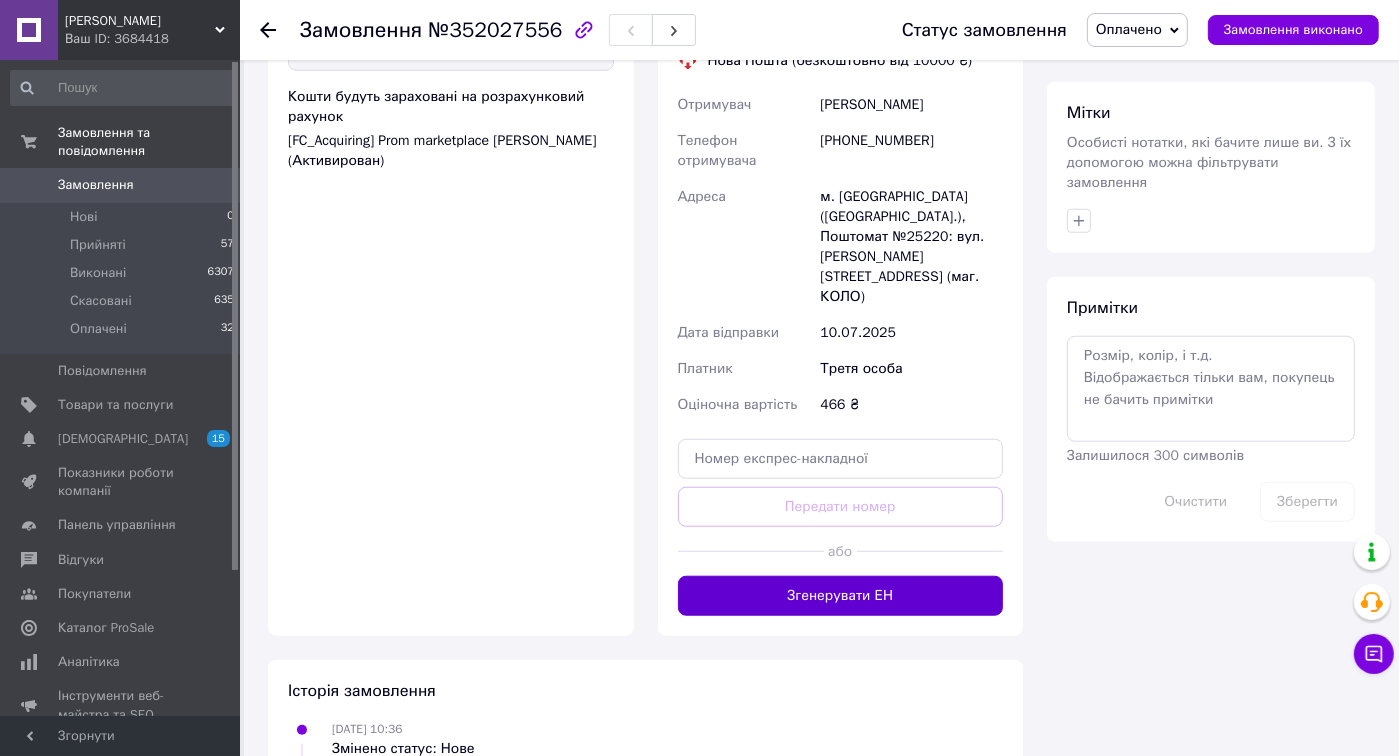 click on "Згенерувати ЕН" at bounding box center [841, 596] 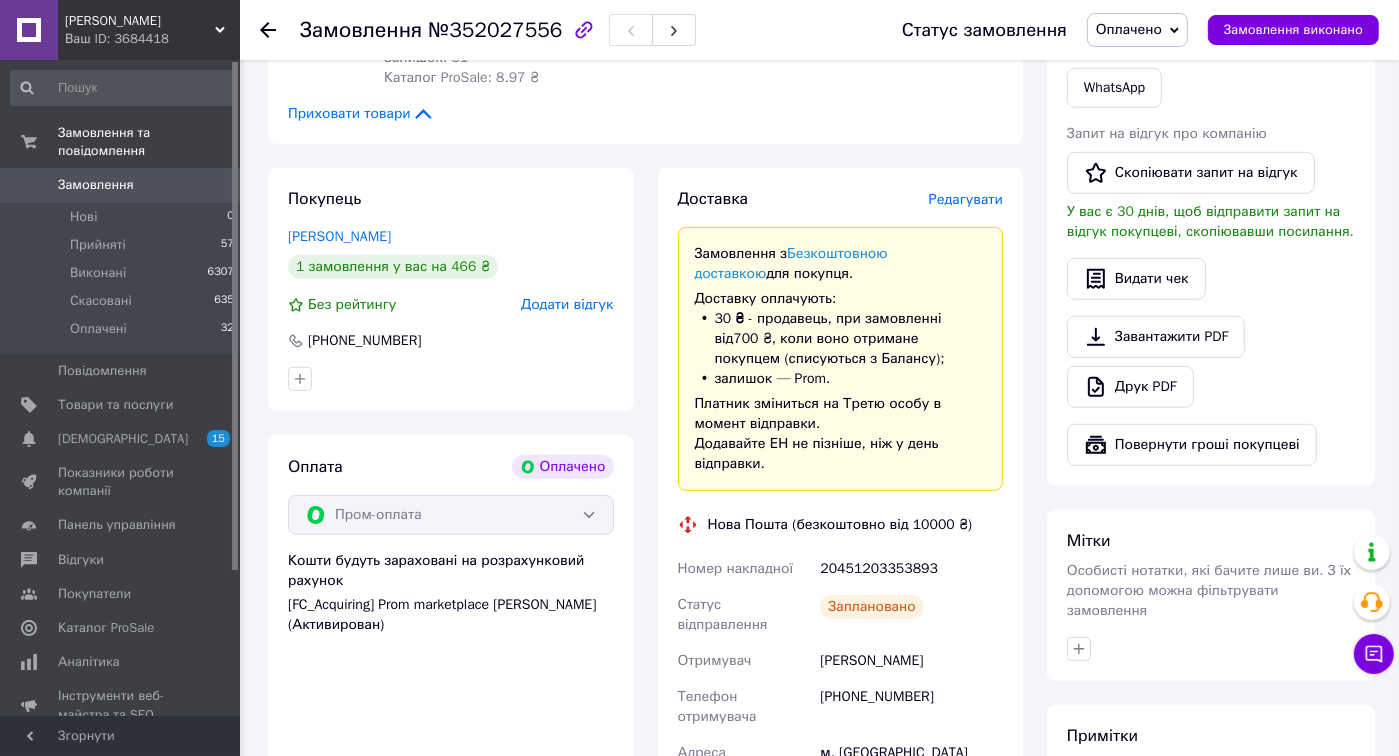 scroll, scrollTop: 773, scrollLeft: 0, axis: vertical 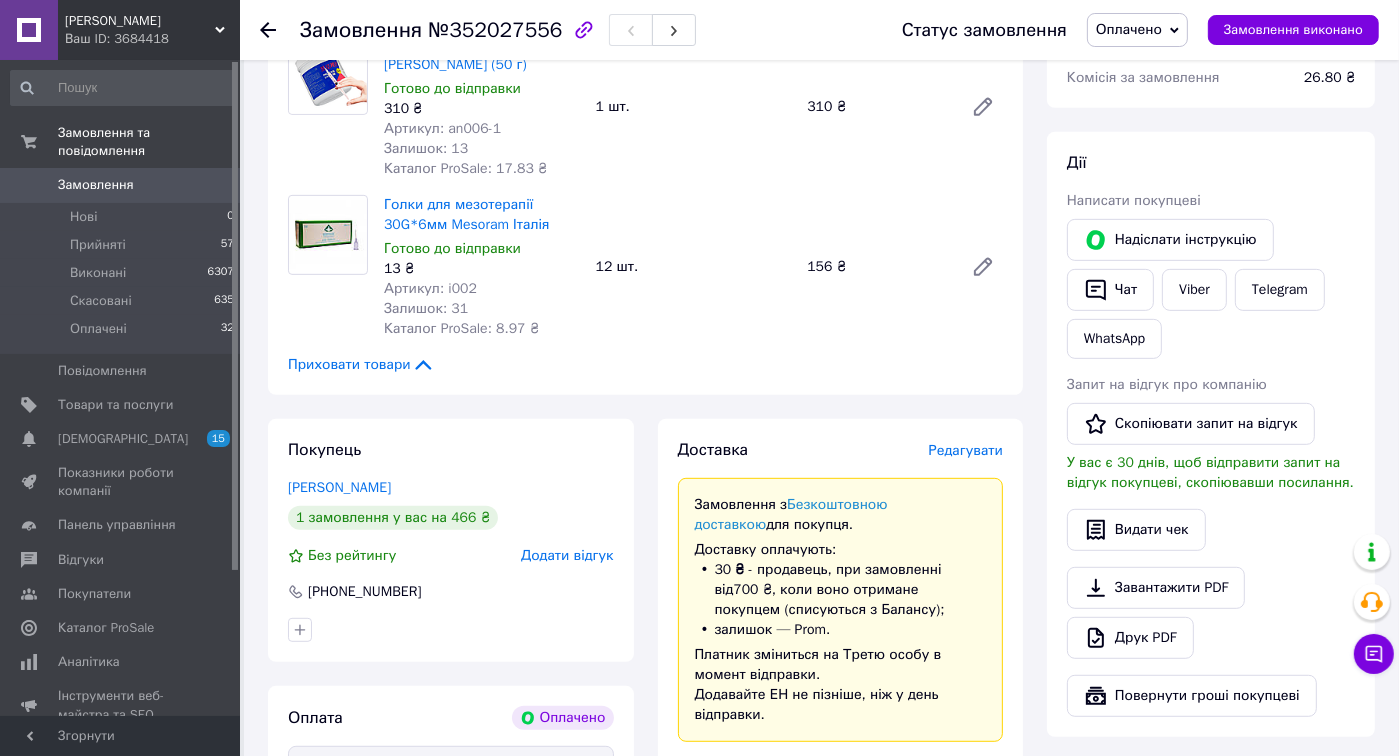 click on "Замовлення" at bounding box center (96, 185) 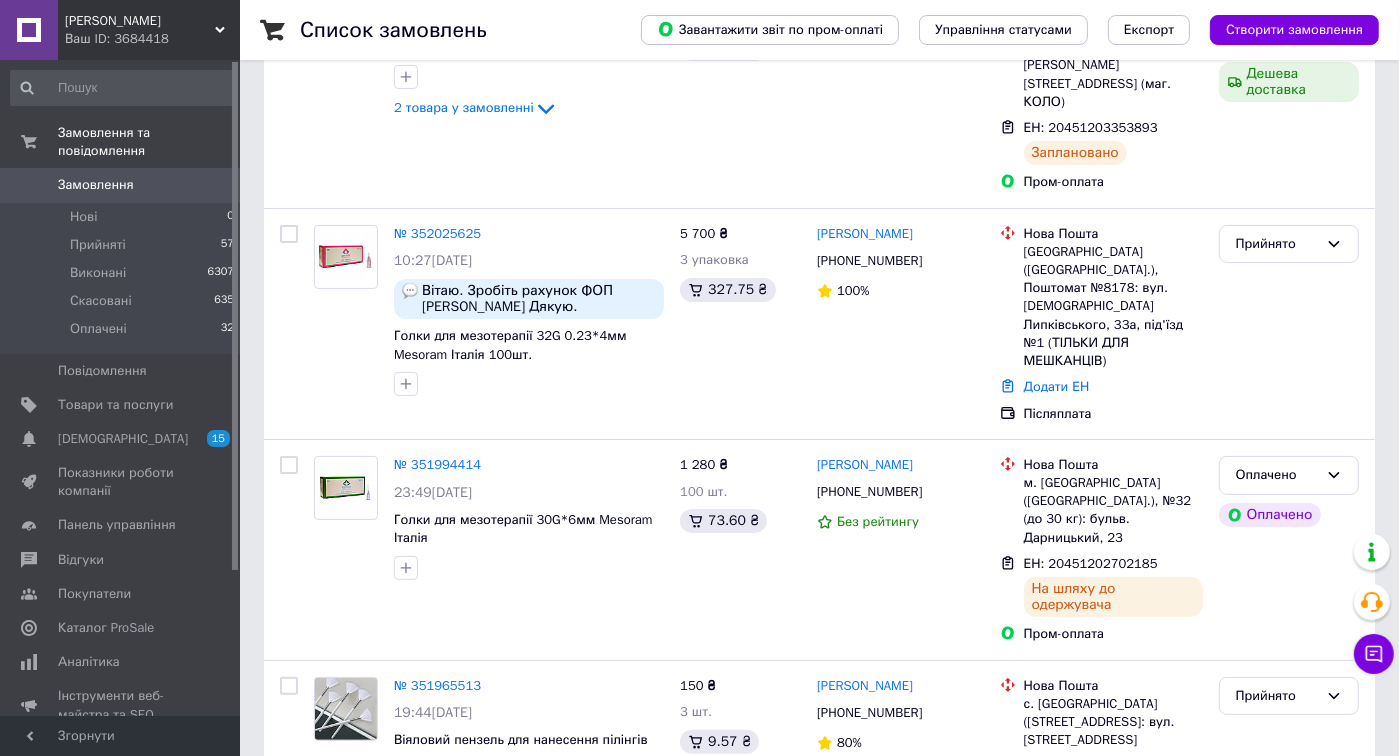 scroll, scrollTop: 55, scrollLeft: 0, axis: vertical 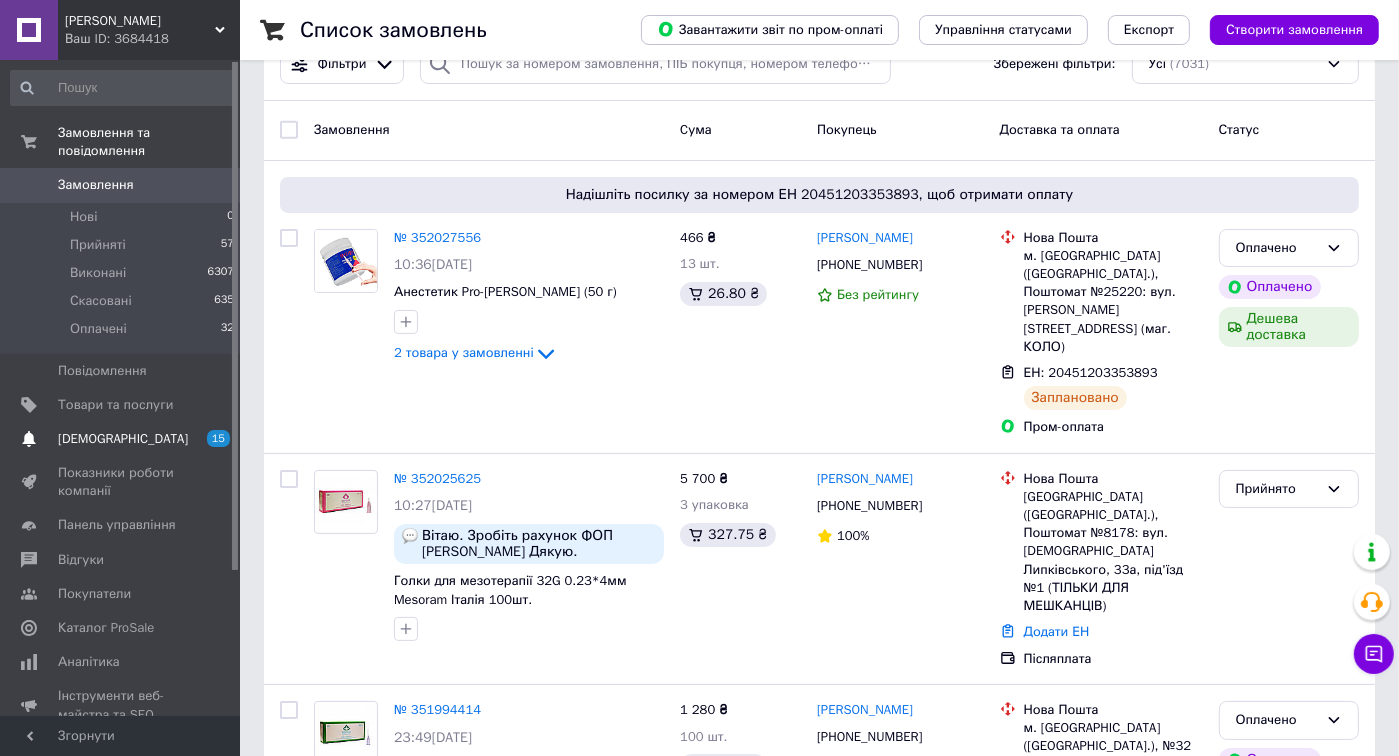 click on "[DEMOGRAPHIC_DATA]" at bounding box center [123, 439] 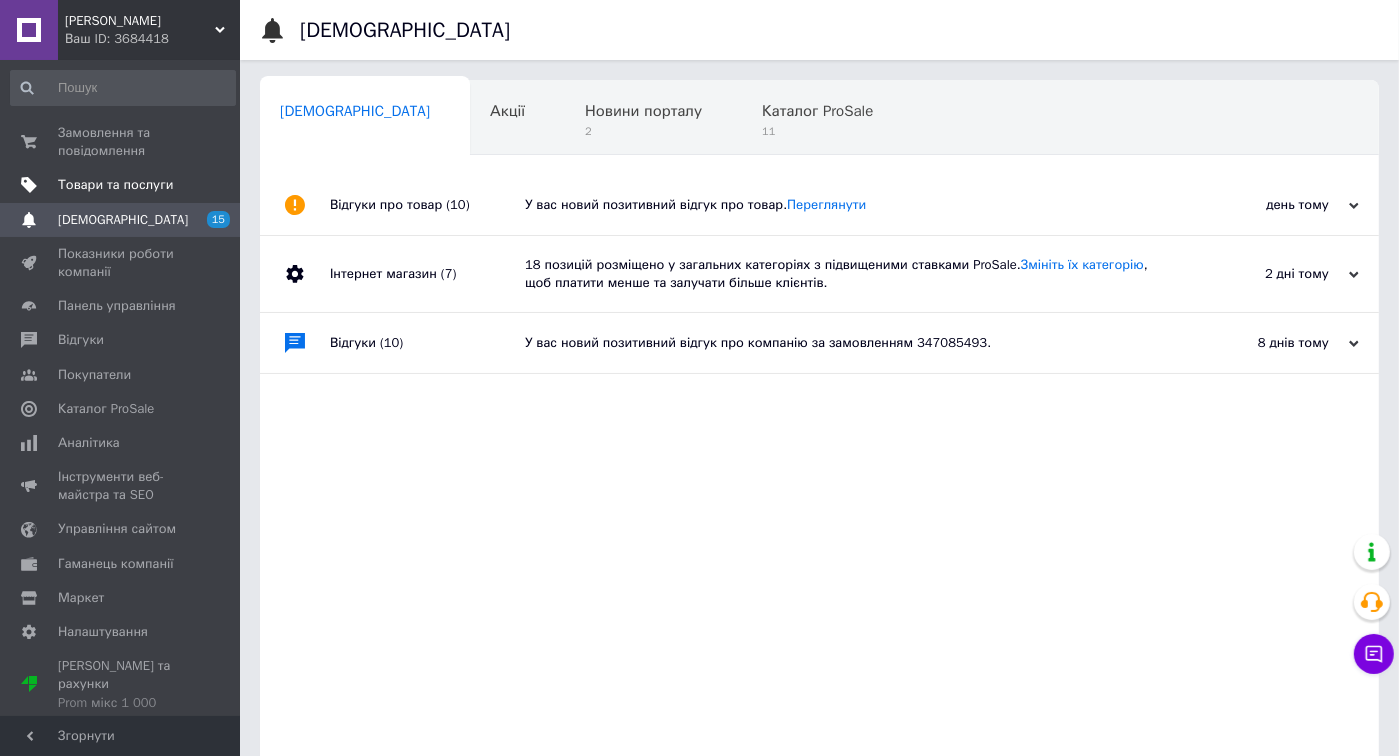click on "Товари та послуги" at bounding box center (115, 185) 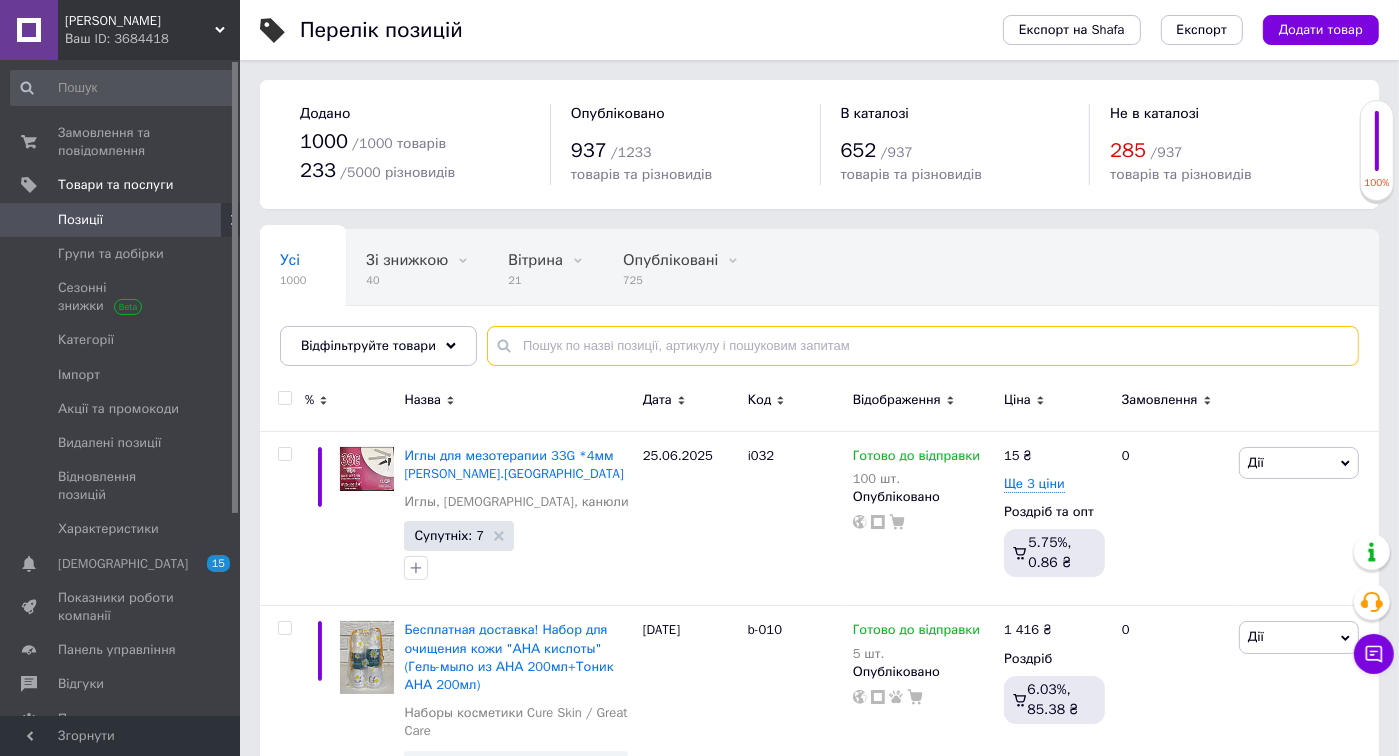 click at bounding box center [923, 346] 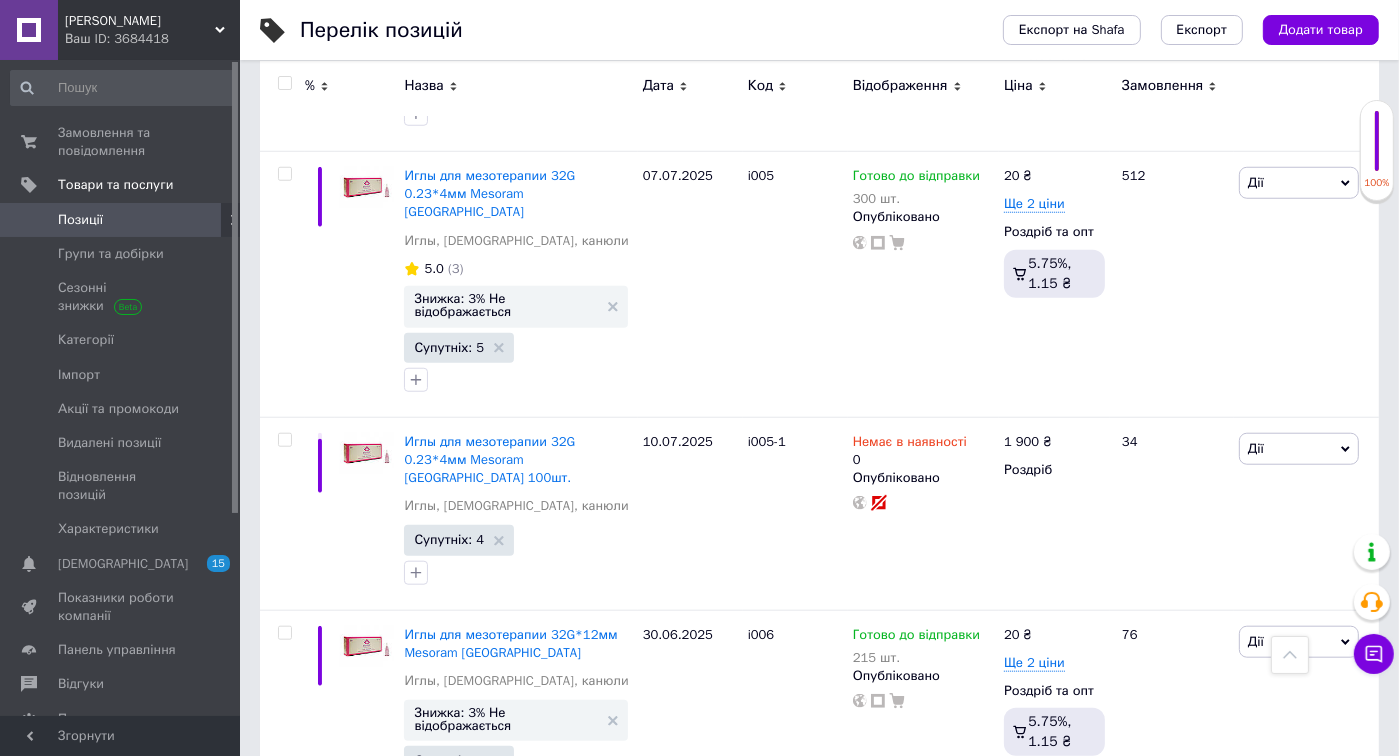scroll, scrollTop: 1490, scrollLeft: 0, axis: vertical 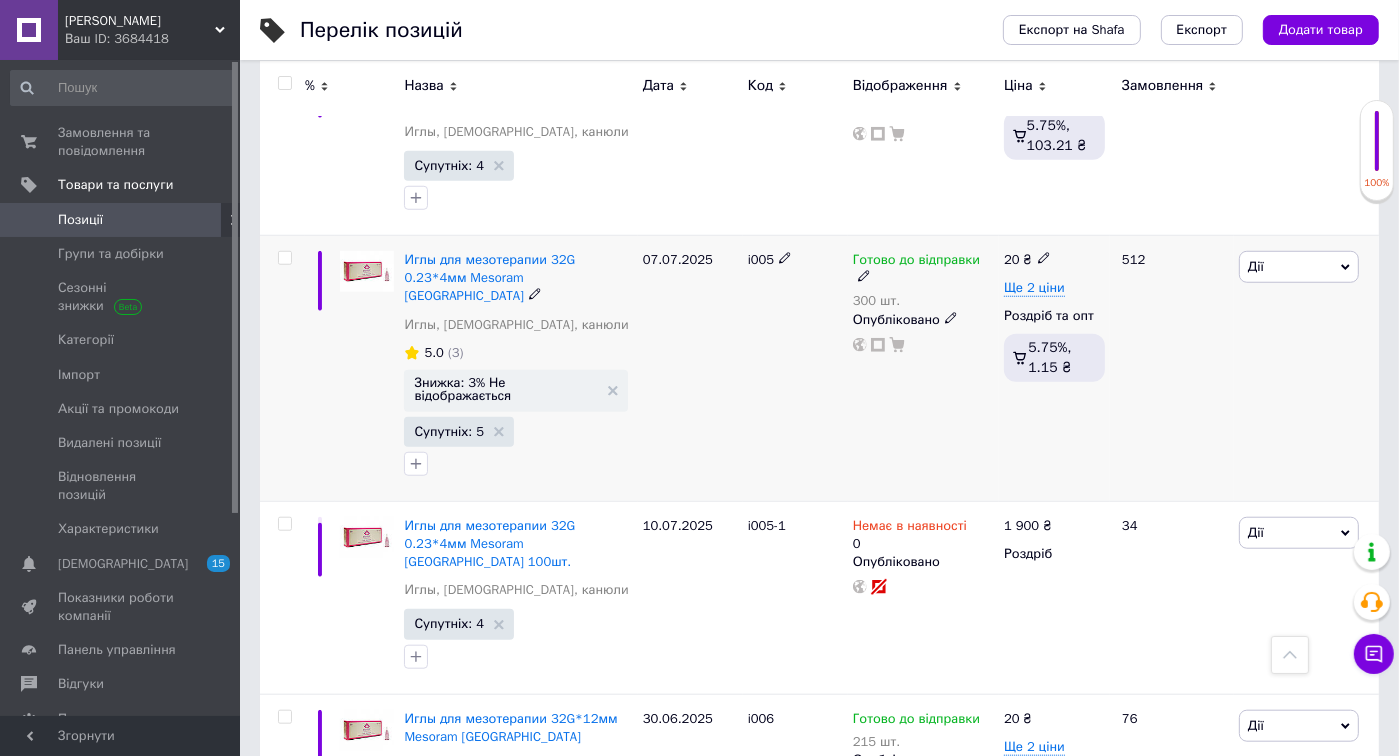 type on "32*4" 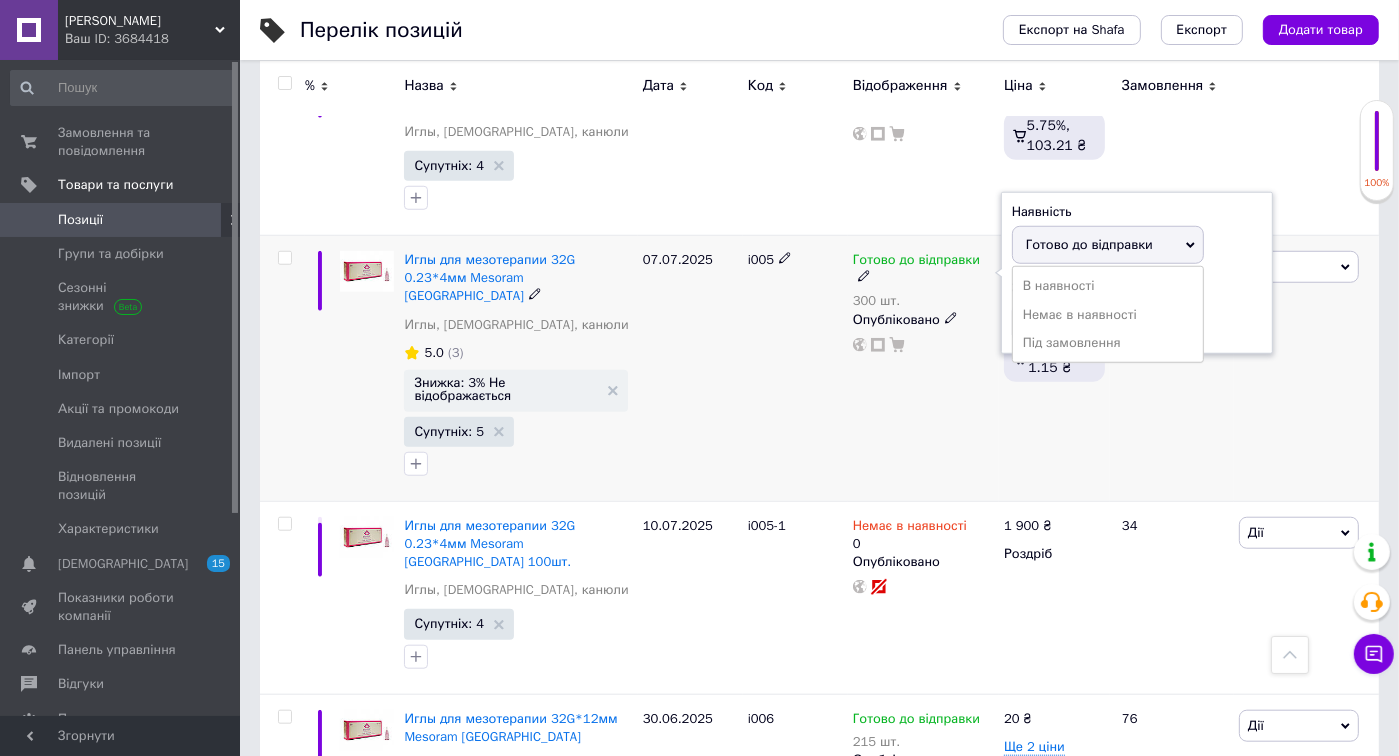 click on "Залишки" at bounding box center [1137, 288] 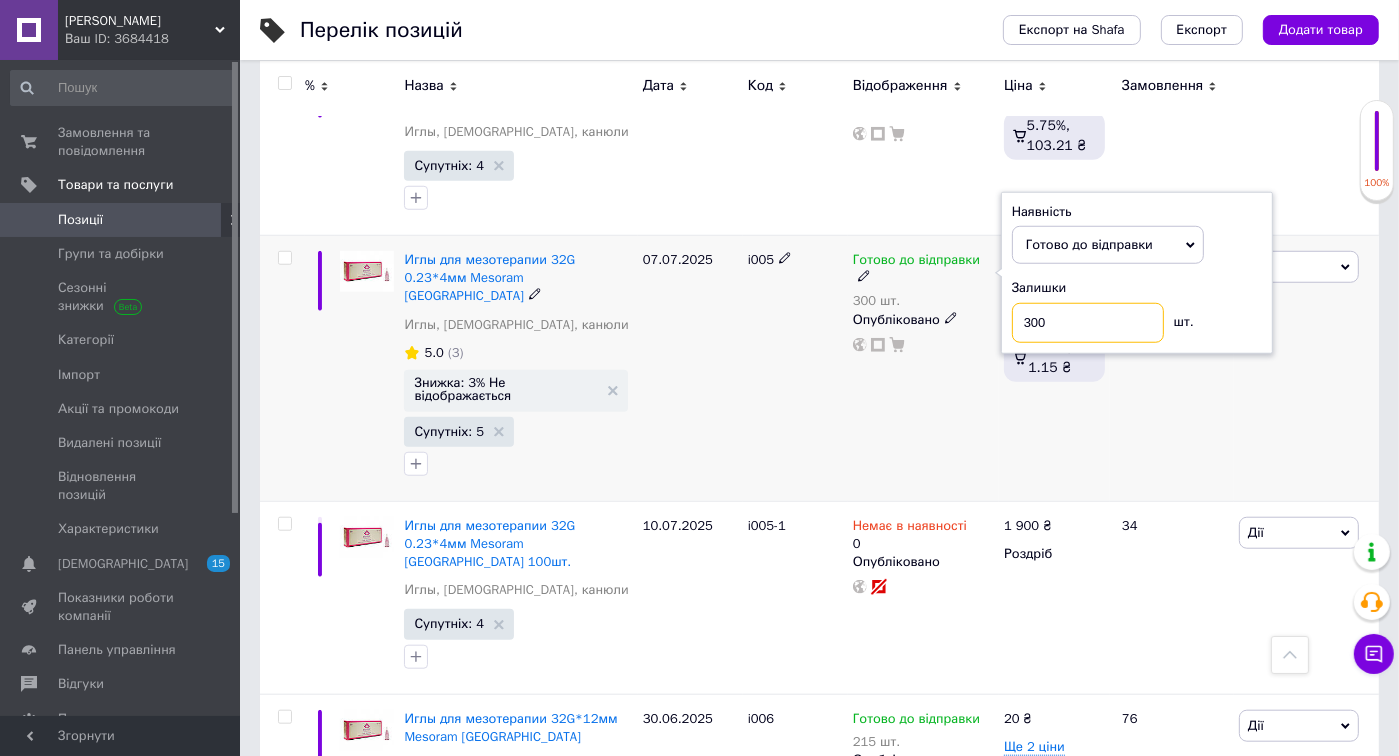 click on "300" at bounding box center (1088, 323) 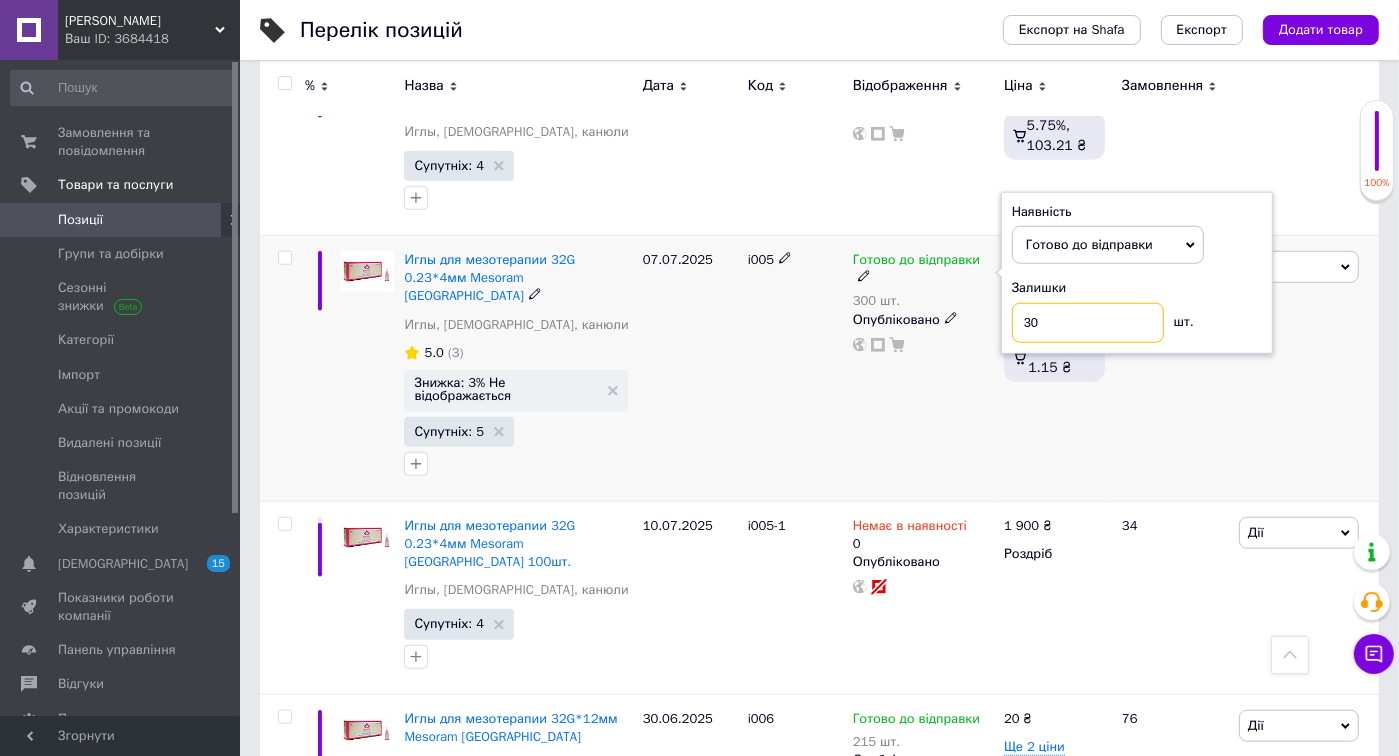 type on "3" 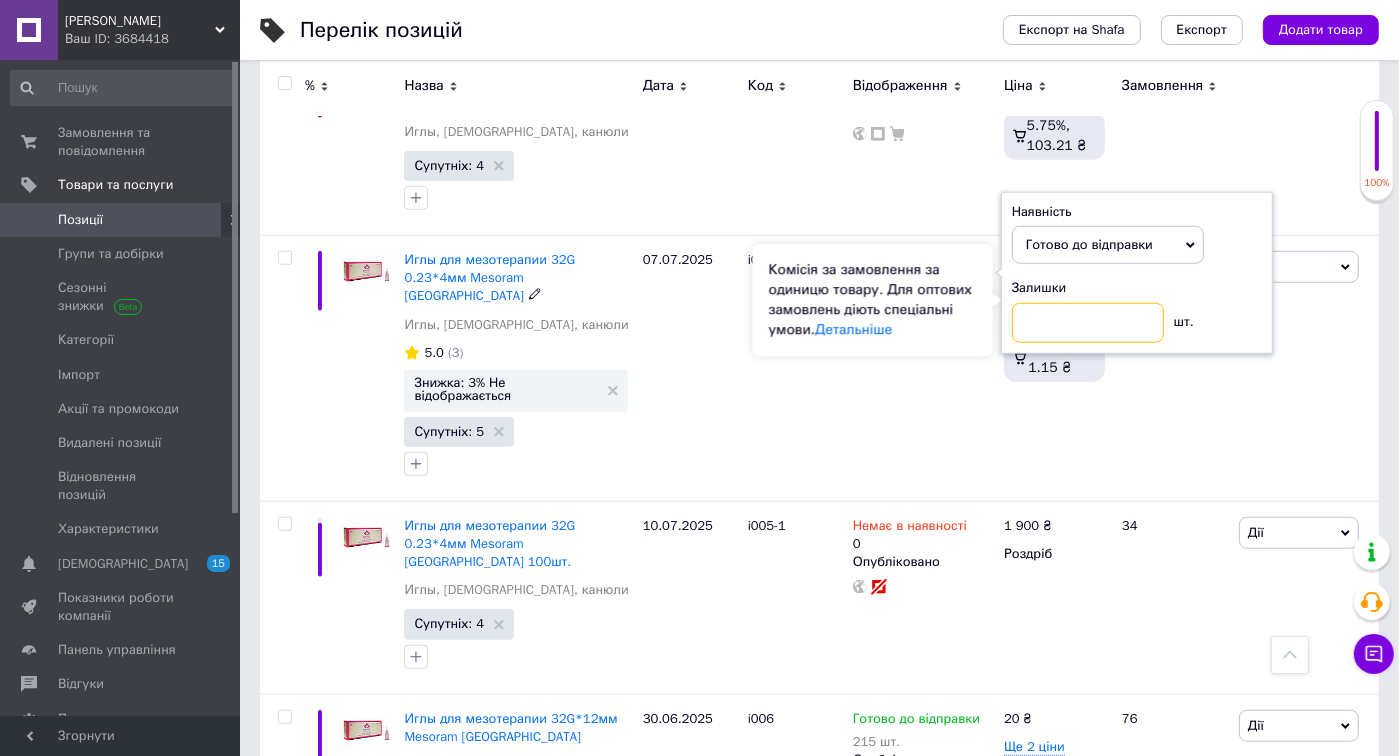 type 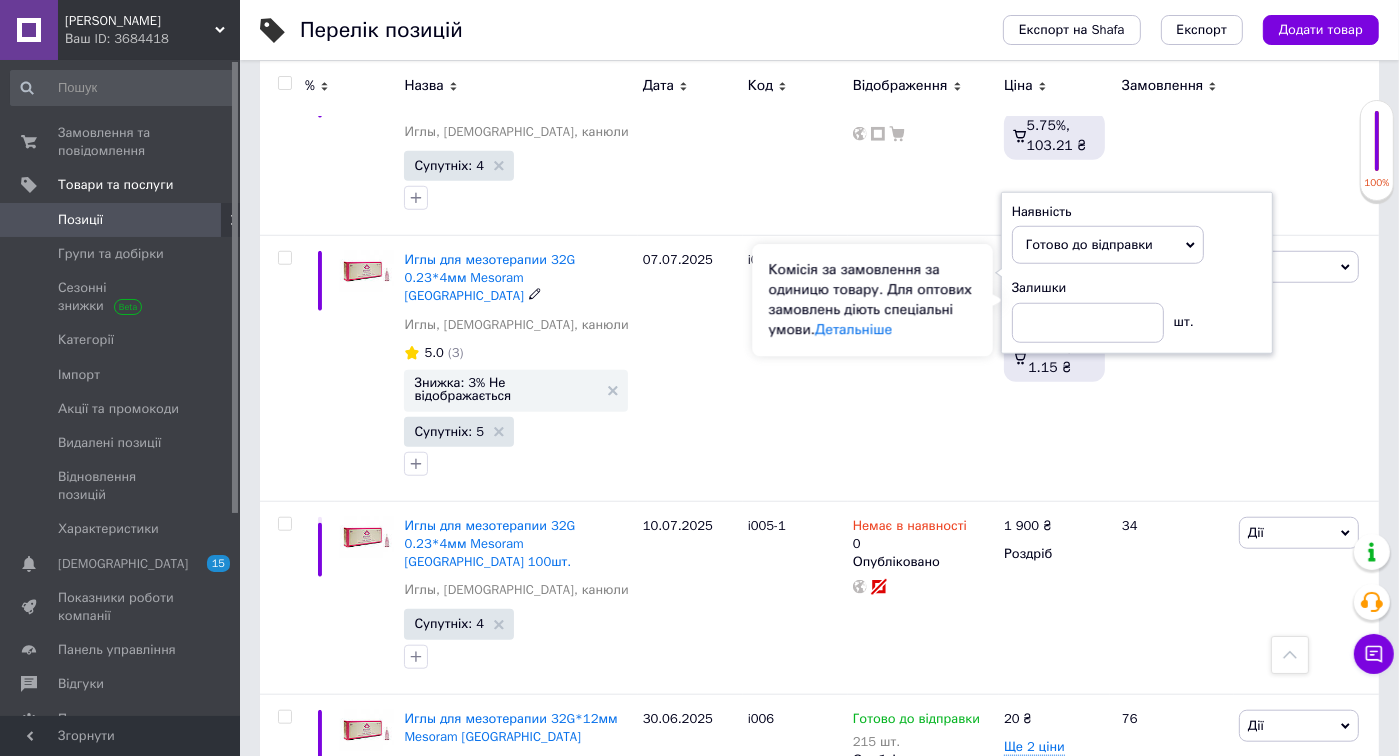 click on "Комісія за замовлення за одиницю товару. Для оптових замовлень діють спеціальні умови.  Детальніше" at bounding box center (873, 300) 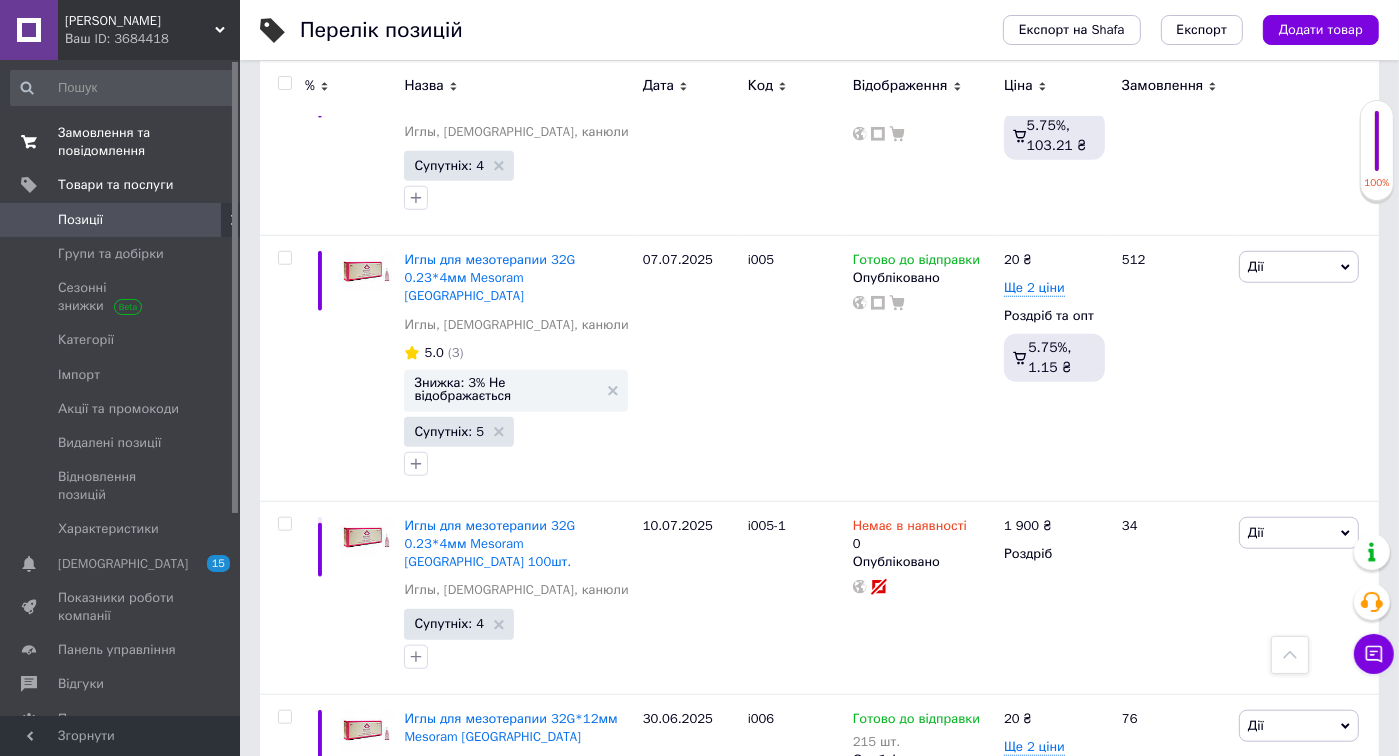 click on "Замовлення та повідомлення" at bounding box center (121, 142) 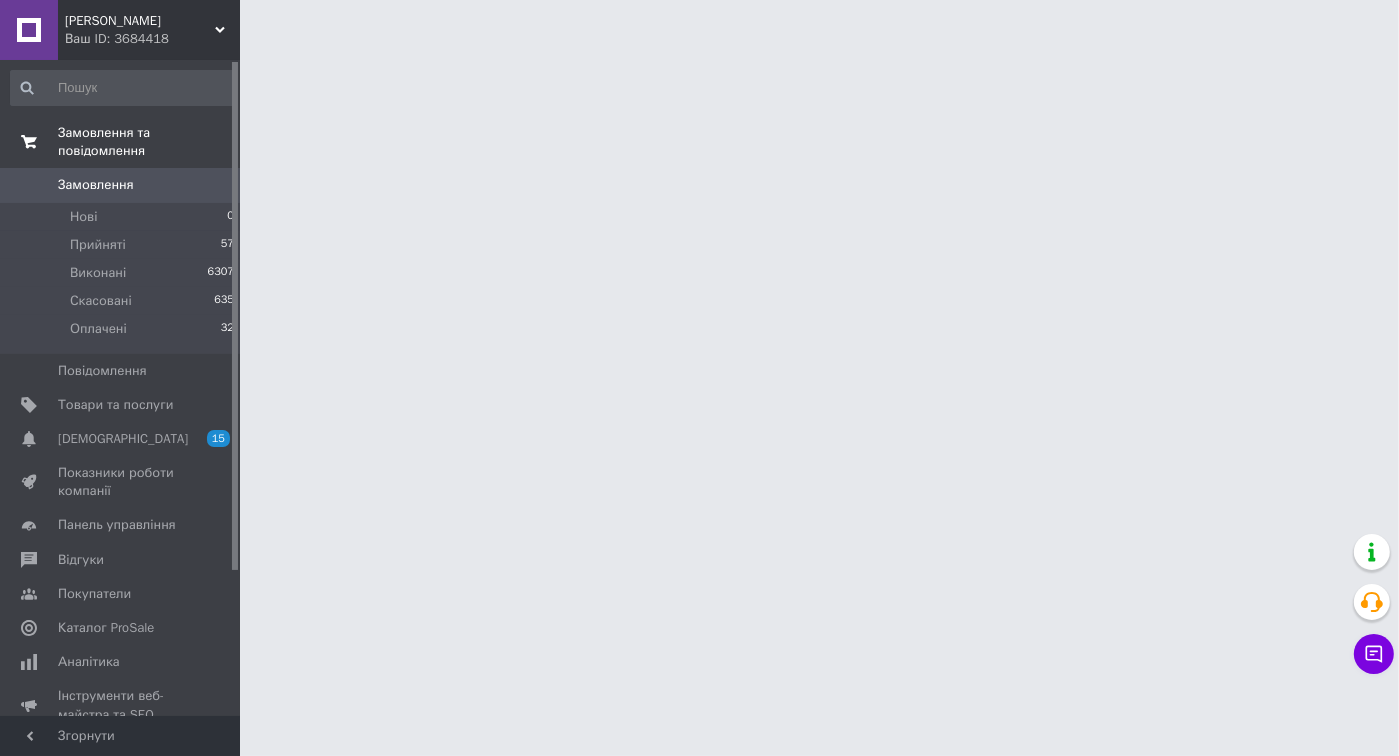 scroll, scrollTop: 0, scrollLeft: 0, axis: both 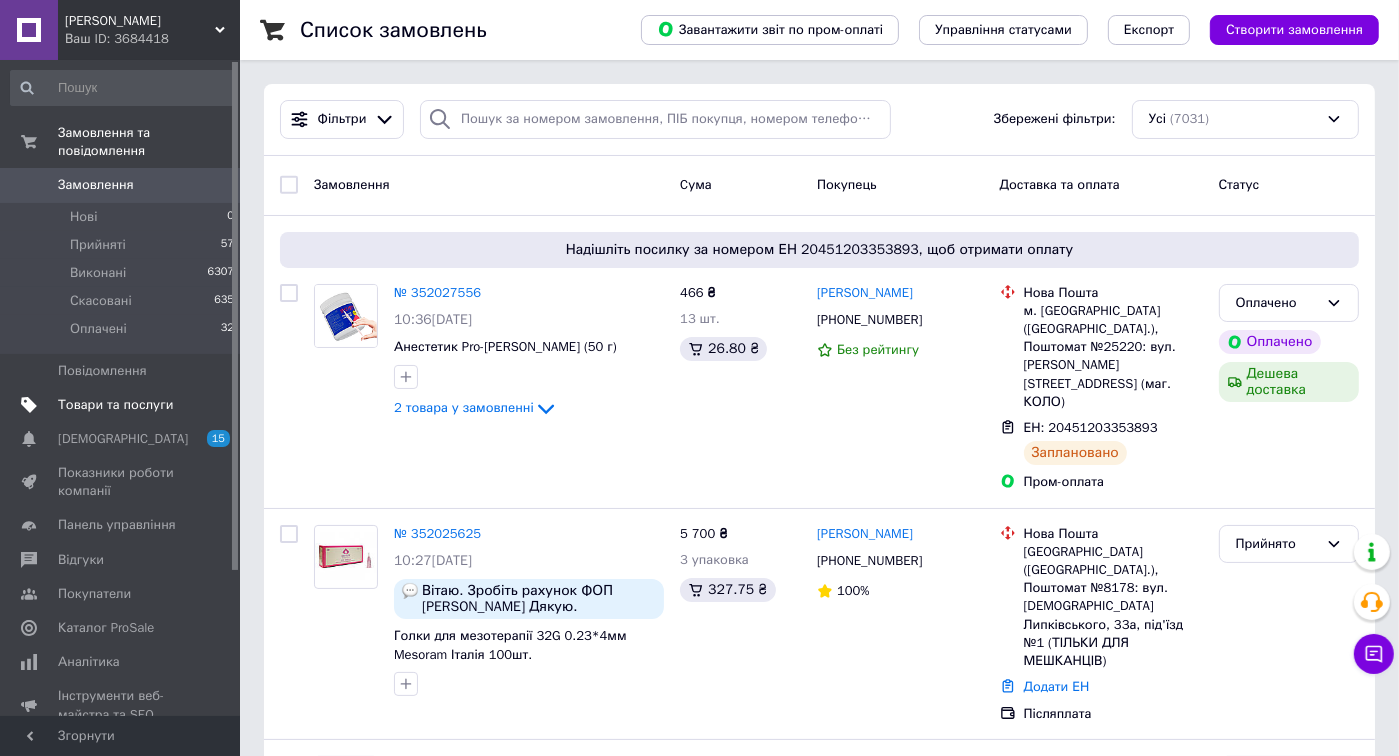 click on "Товари та послуги" at bounding box center [115, 405] 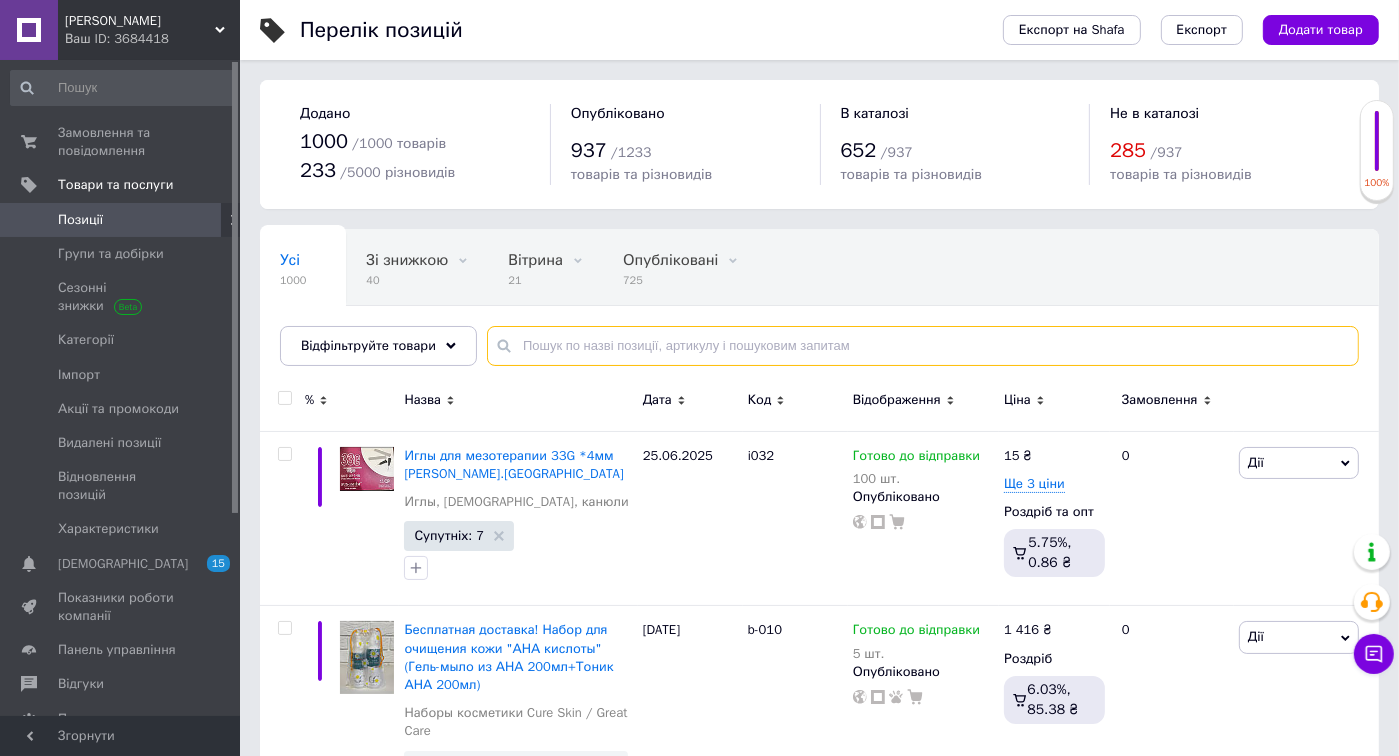 click at bounding box center (923, 346) 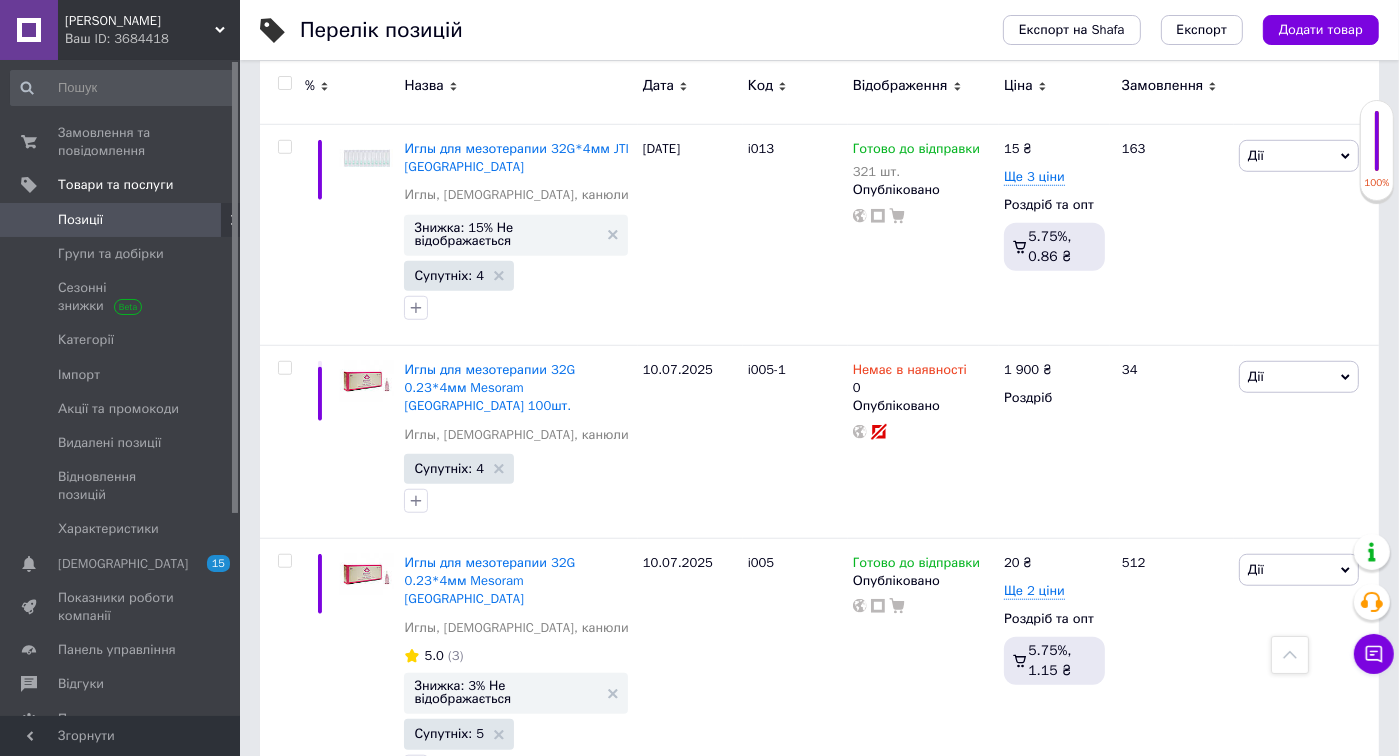 scroll, scrollTop: 1400, scrollLeft: 0, axis: vertical 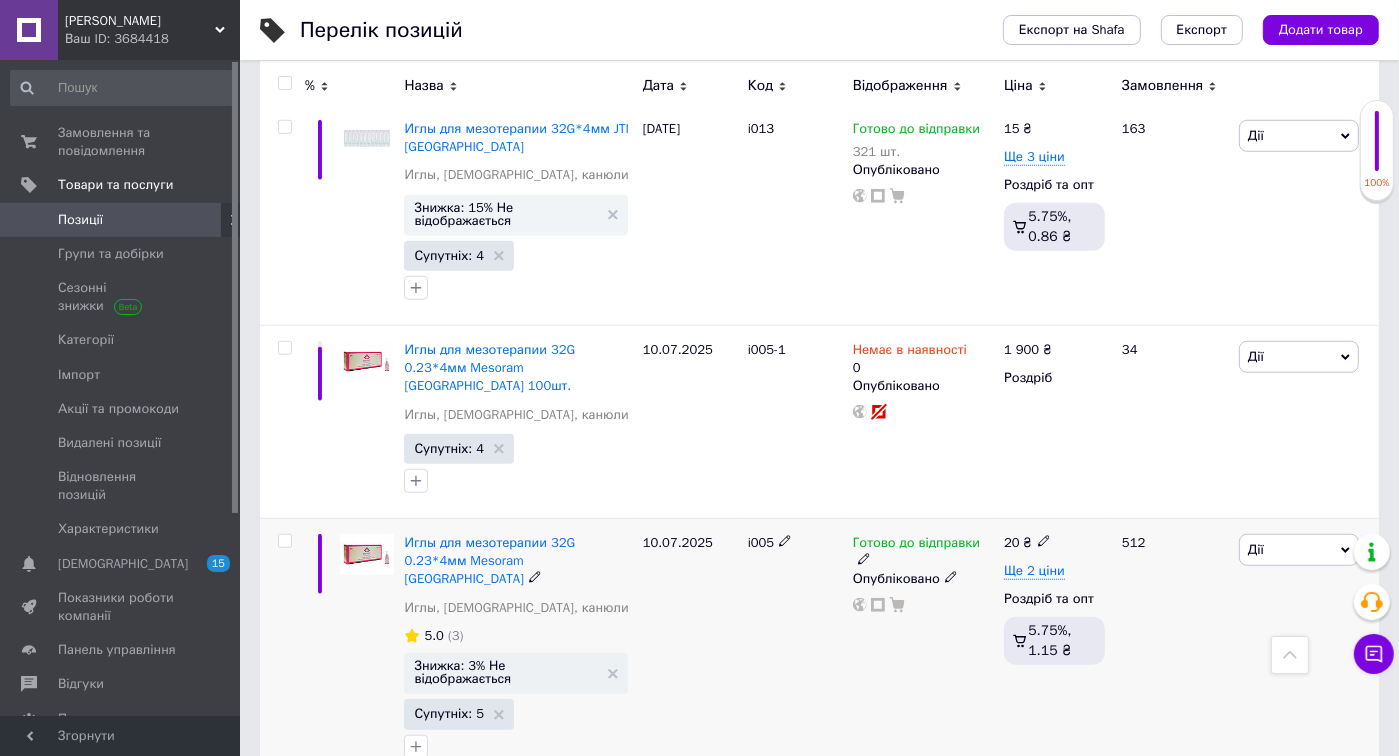 type on "32*4" 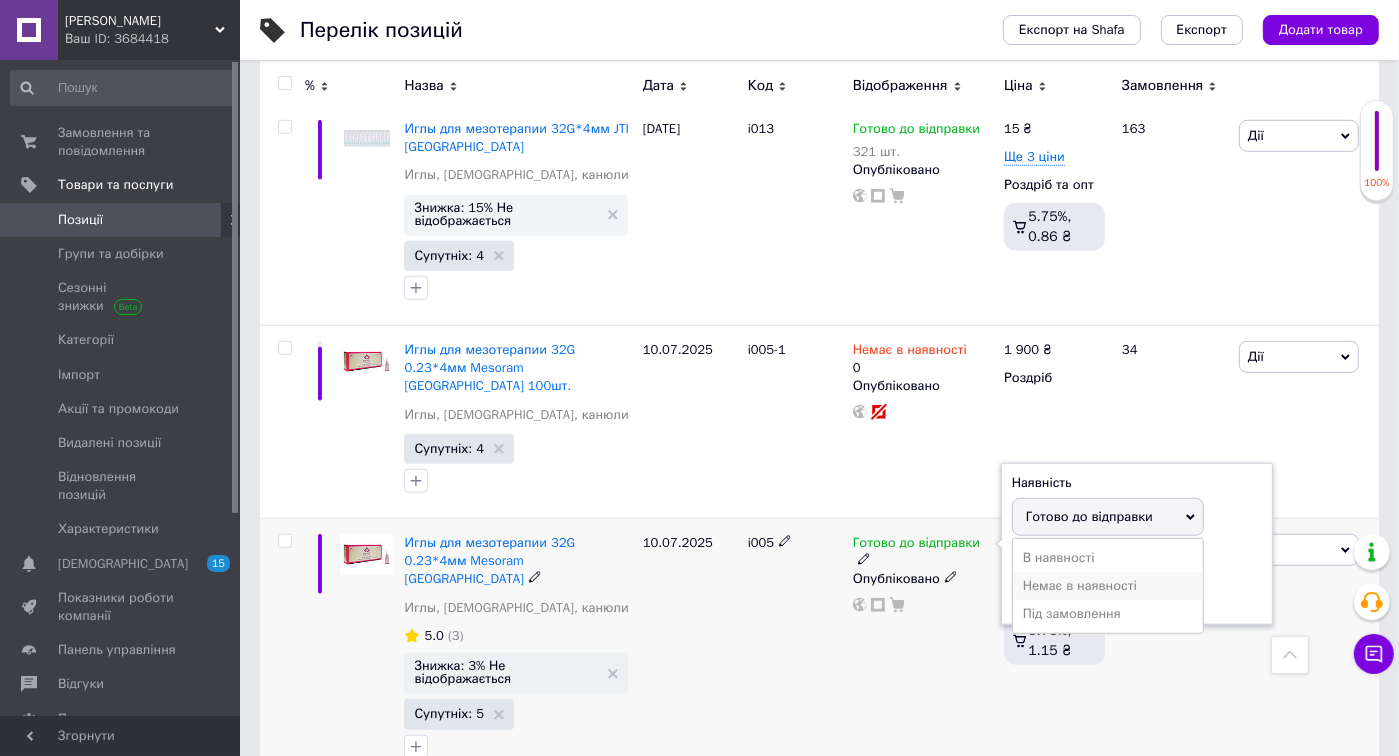 click on "Немає в наявності" at bounding box center [1108, 586] 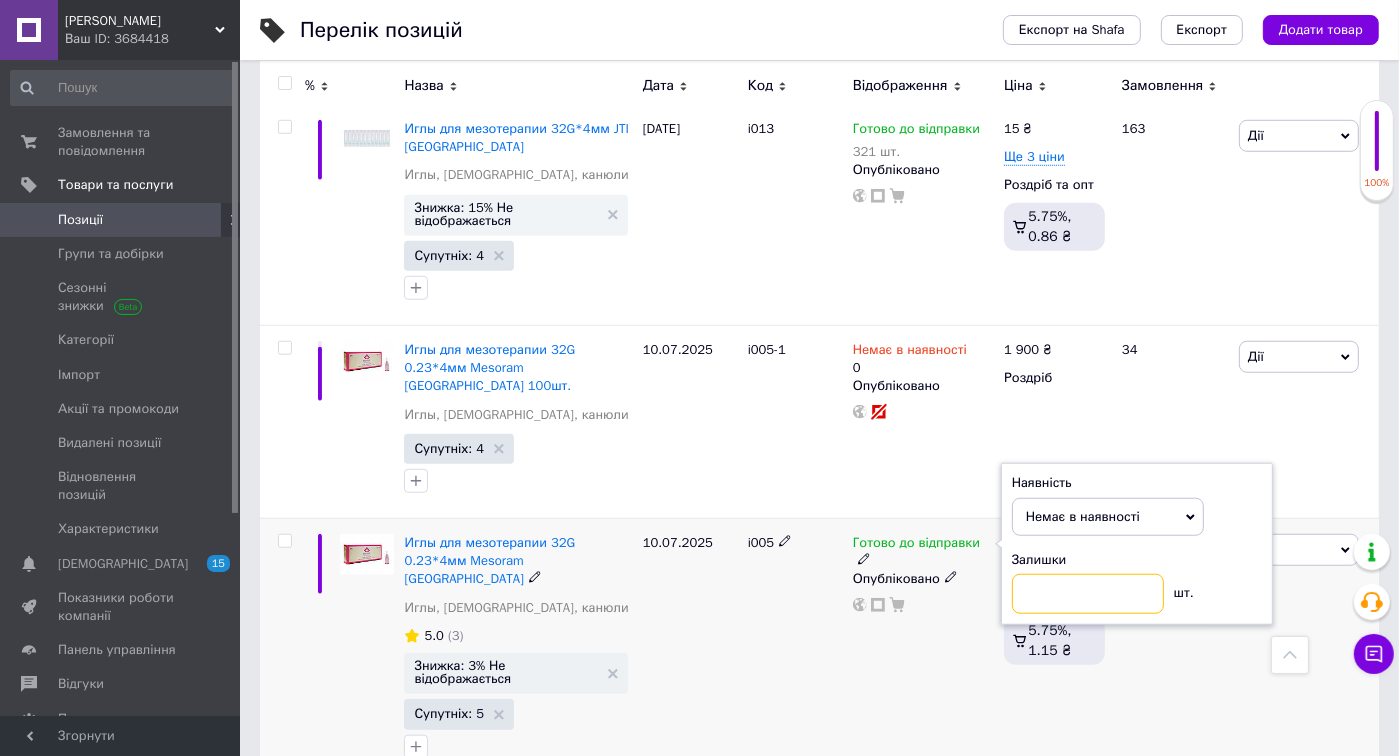 click at bounding box center (1088, 594) 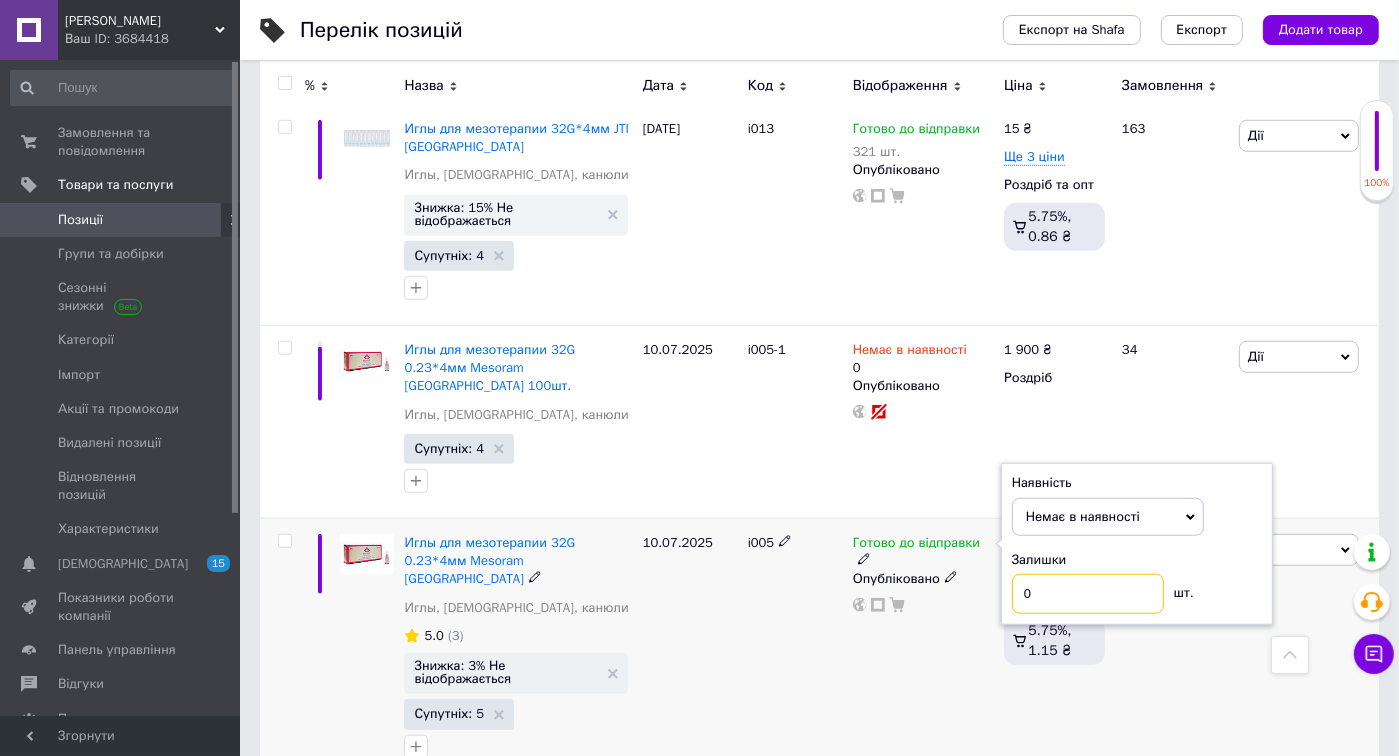 type on "0" 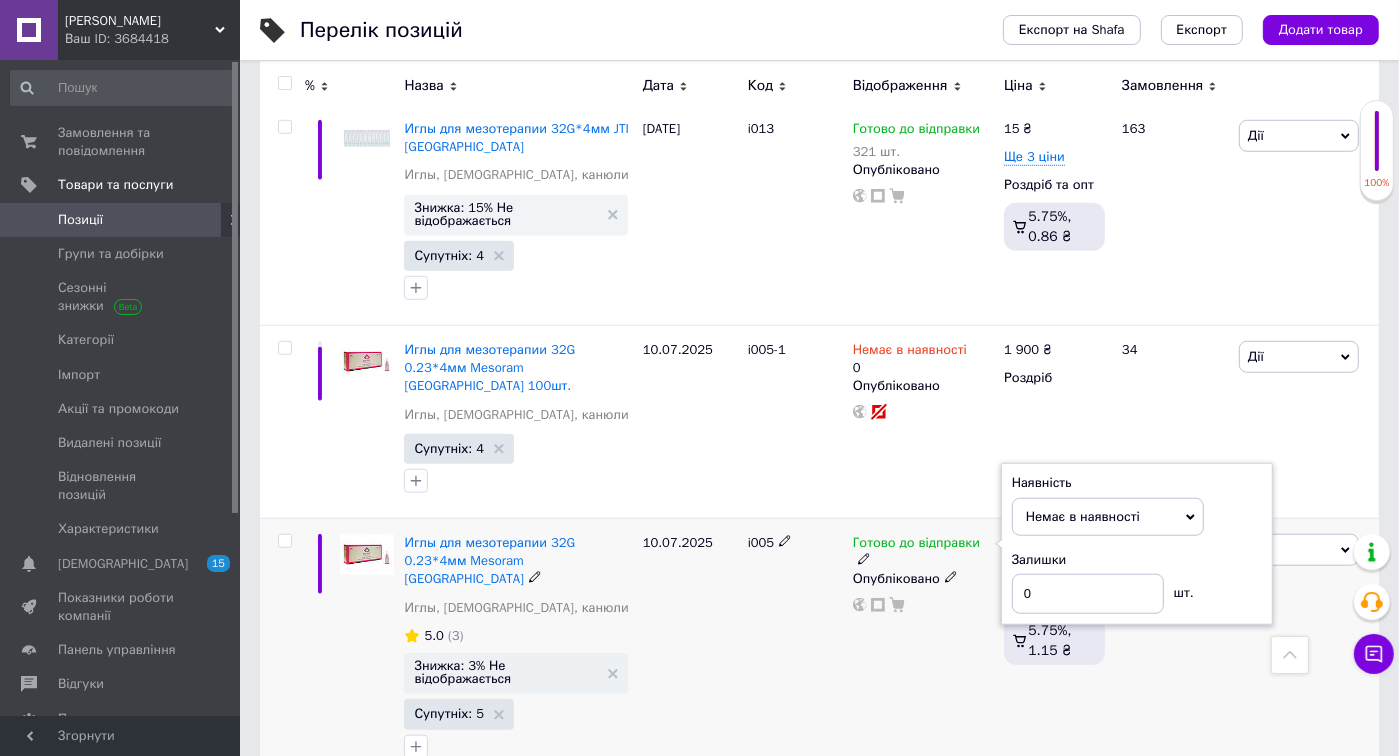click on "10.07.2025" at bounding box center (690, 651) 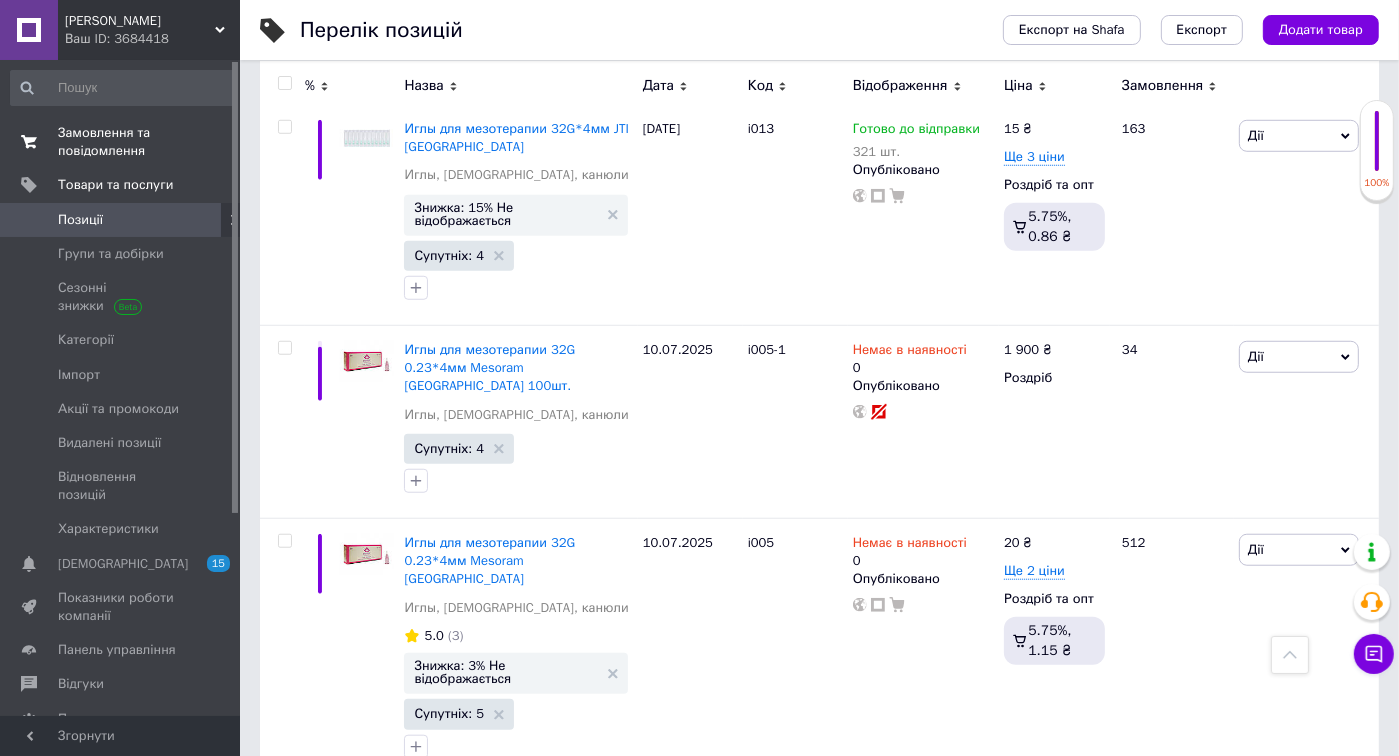 click on "Замовлення та повідомлення" at bounding box center [121, 142] 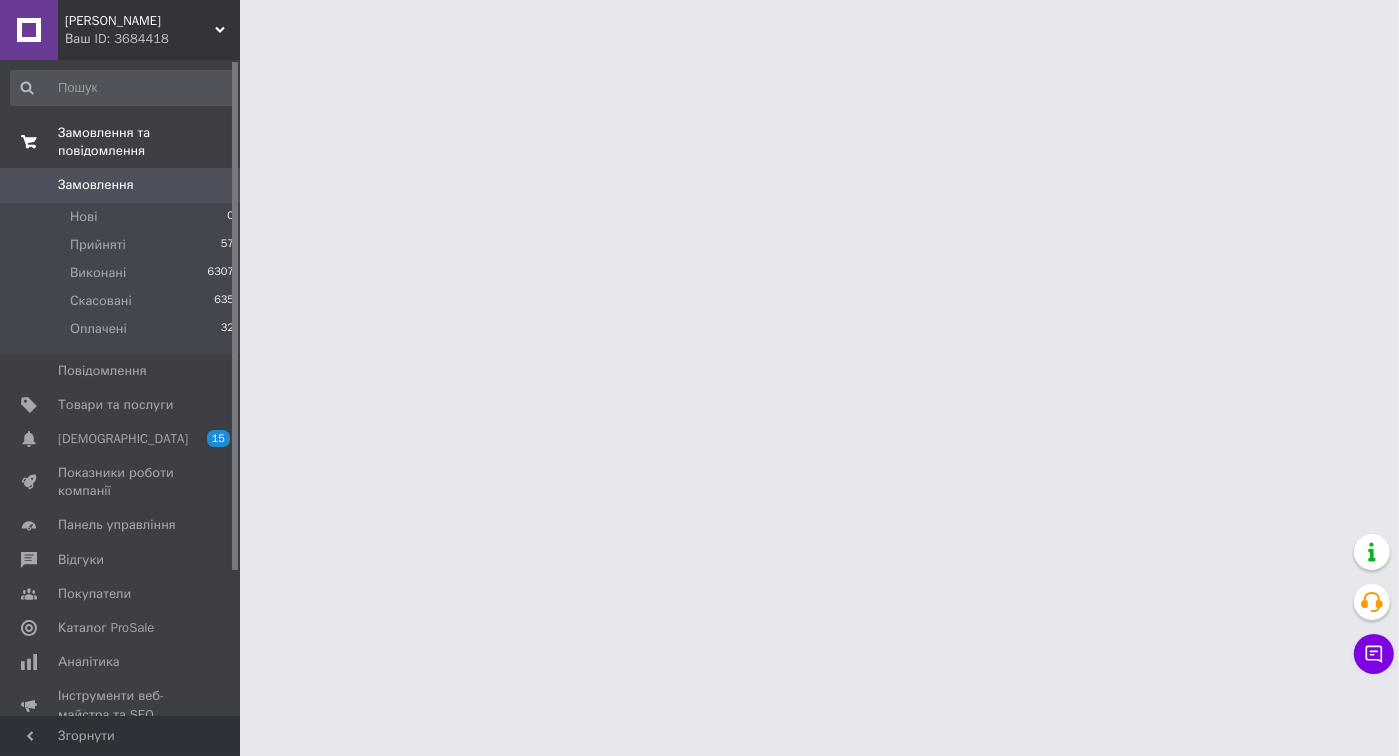 scroll, scrollTop: 0, scrollLeft: 0, axis: both 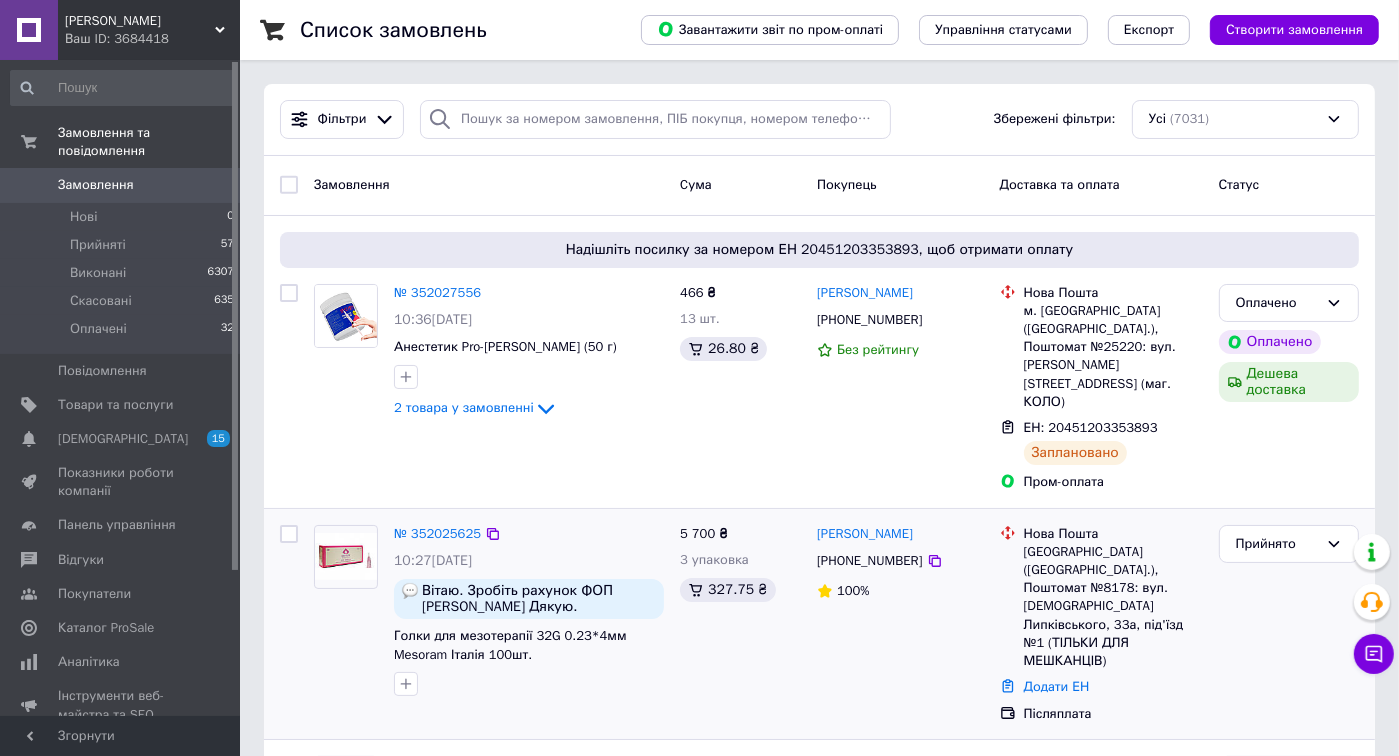 click on "№ 352025625" at bounding box center (529, 534) 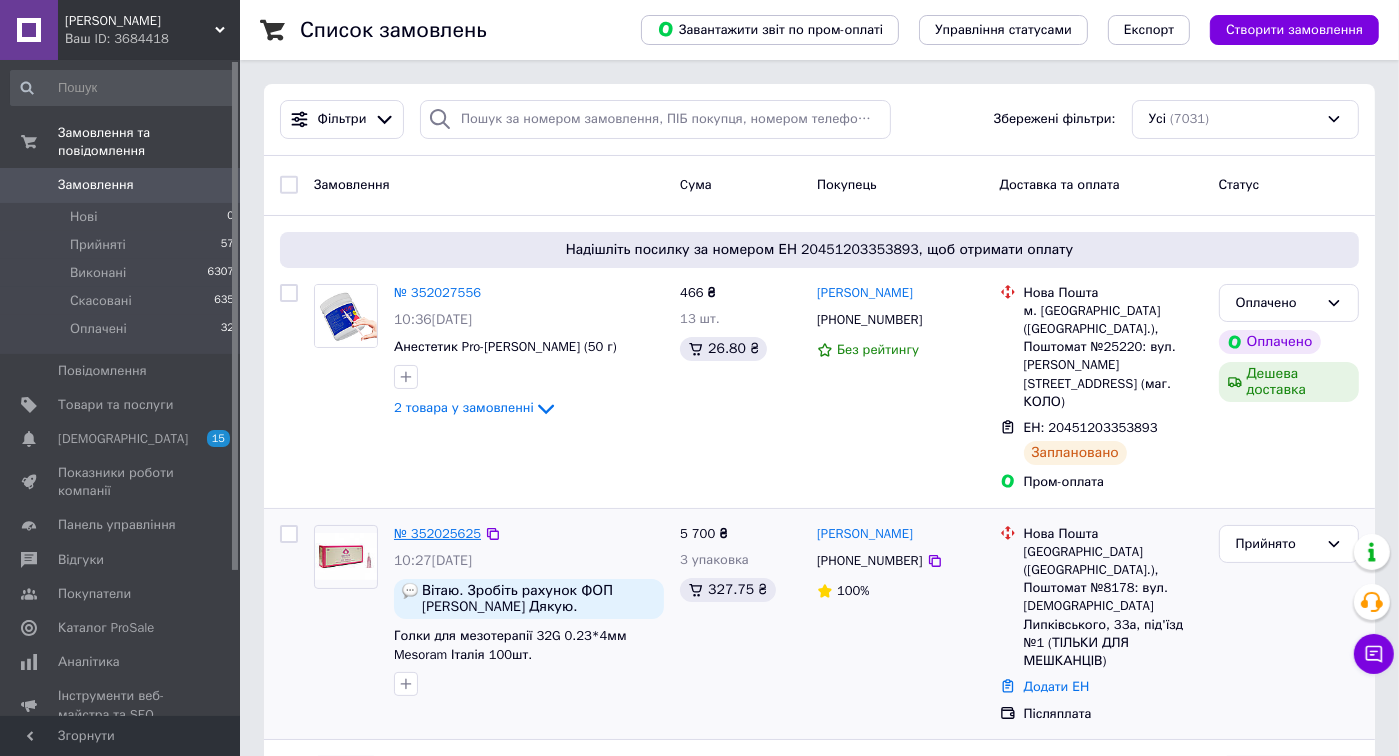 click on "№ 352025625" at bounding box center [437, 533] 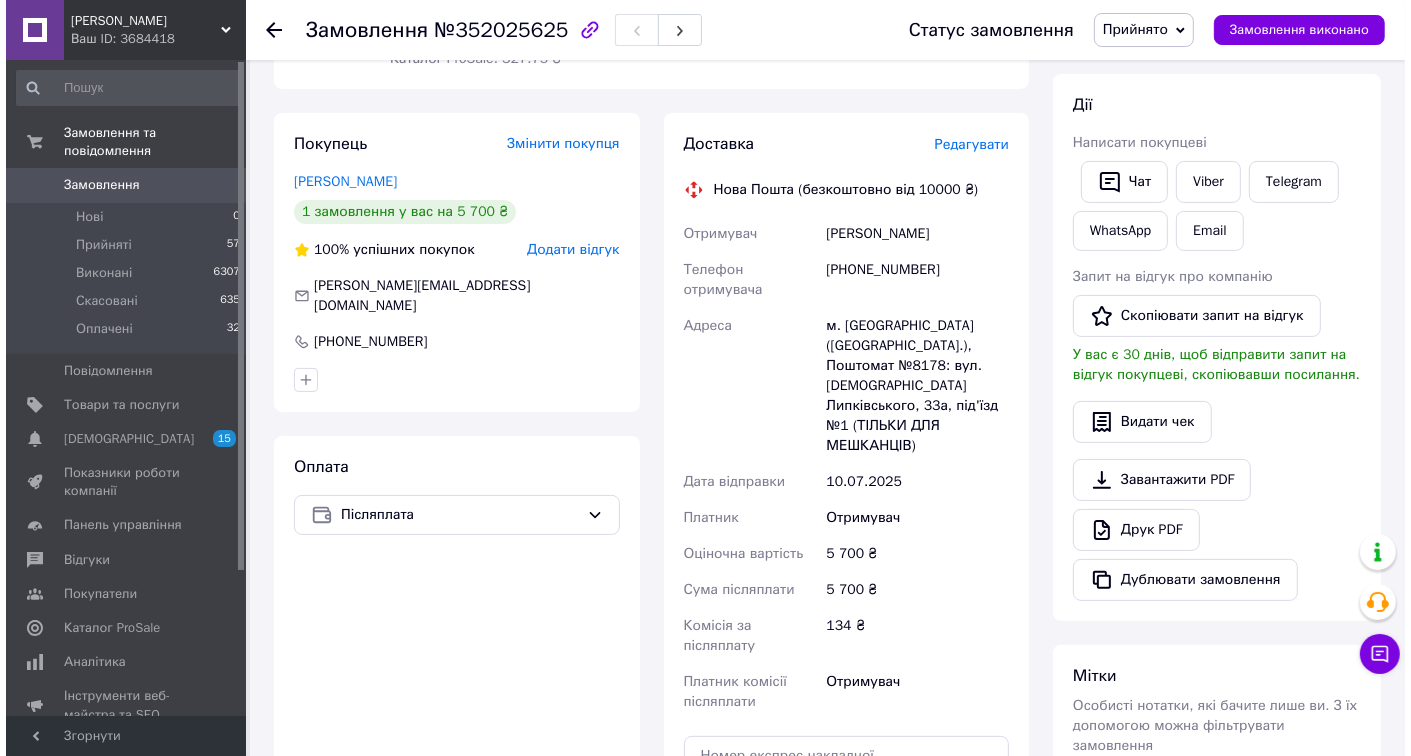 scroll, scrollTop: 328, scrollLeft: 0, axis: vertical 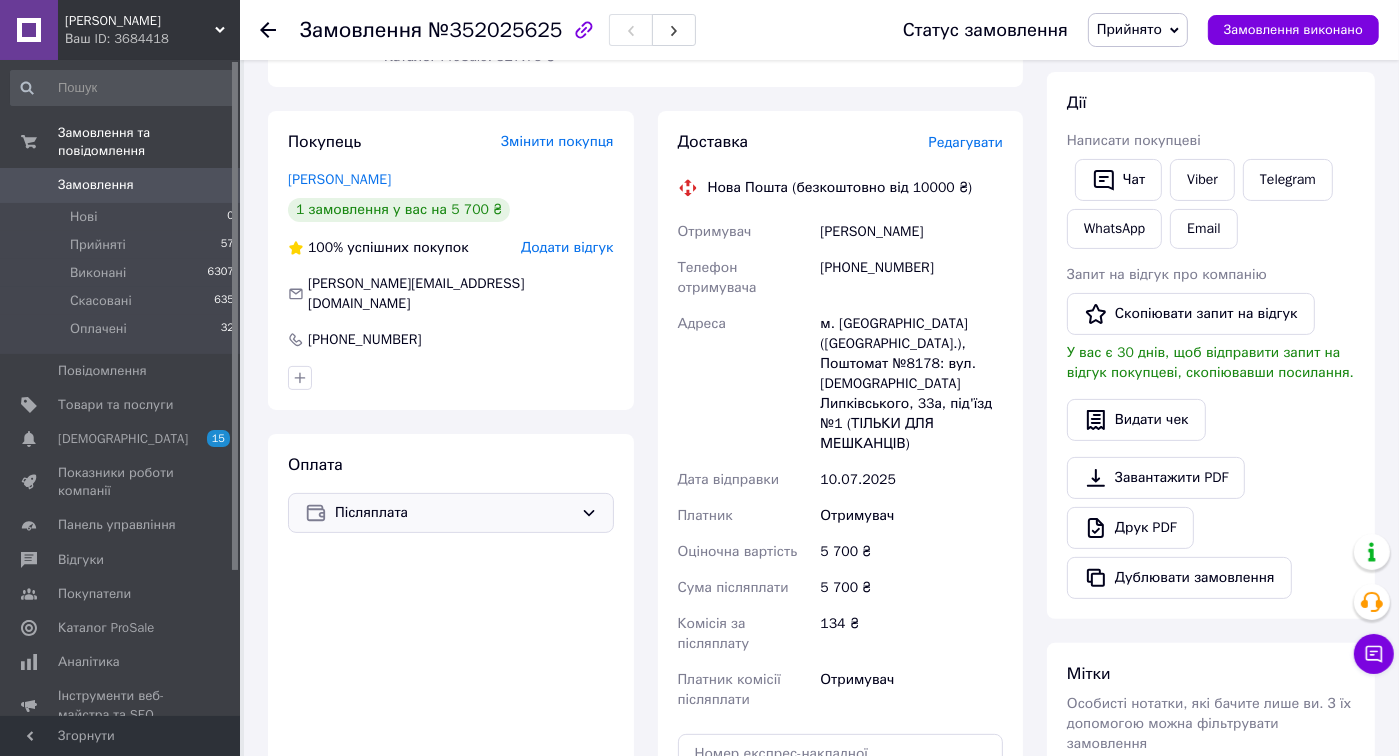 click on "Післяплата" at bounding box center [454, 513] 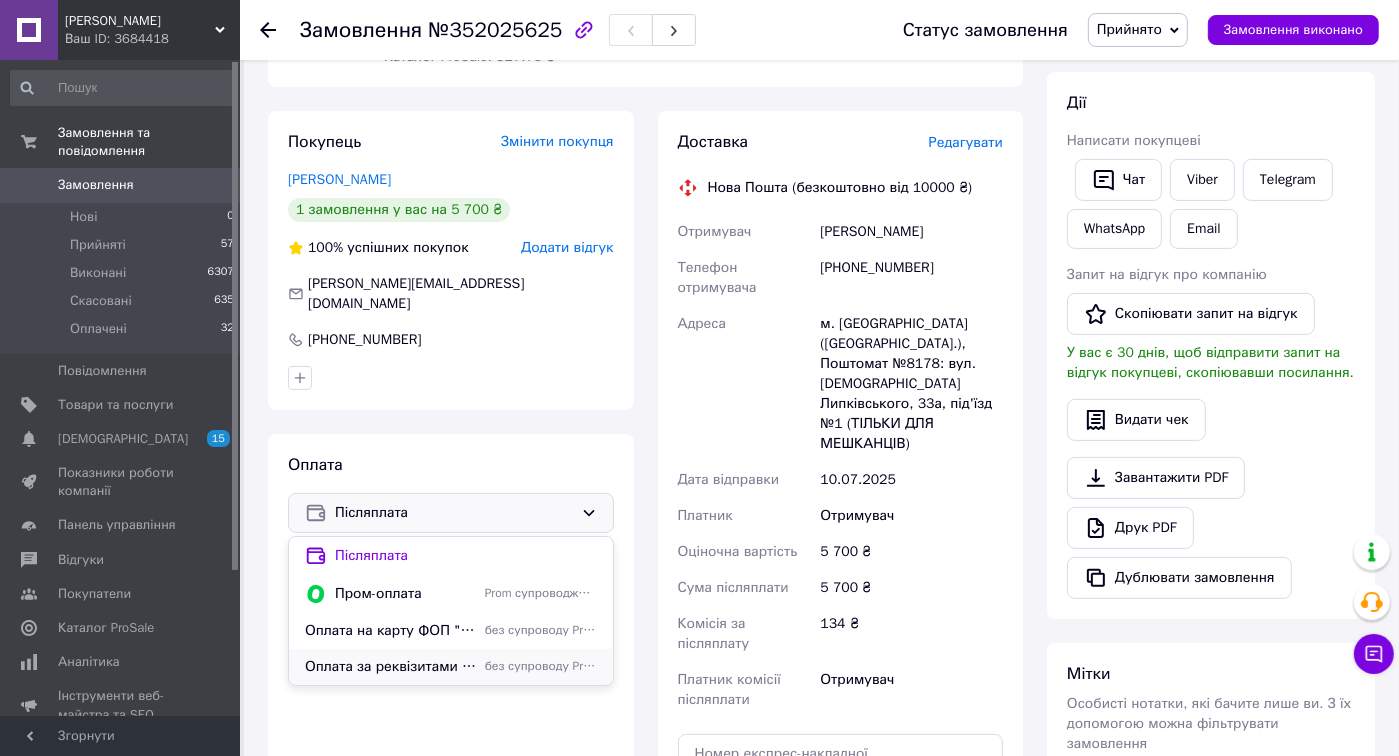 click on "Оплата за реквізитами ФОП "ПриватБанк"" at bounding box center (391, 667) 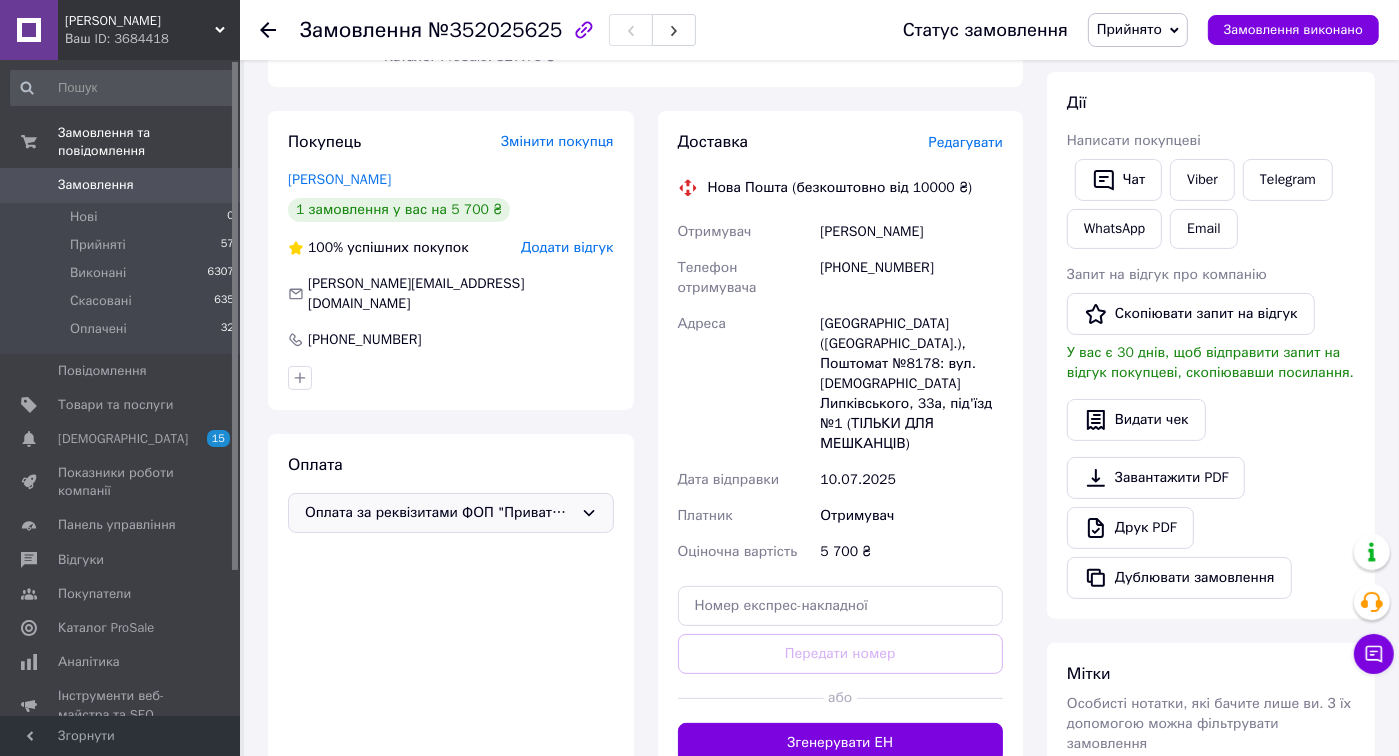 click on "Прийнято" at bounding box center (1129, 29) 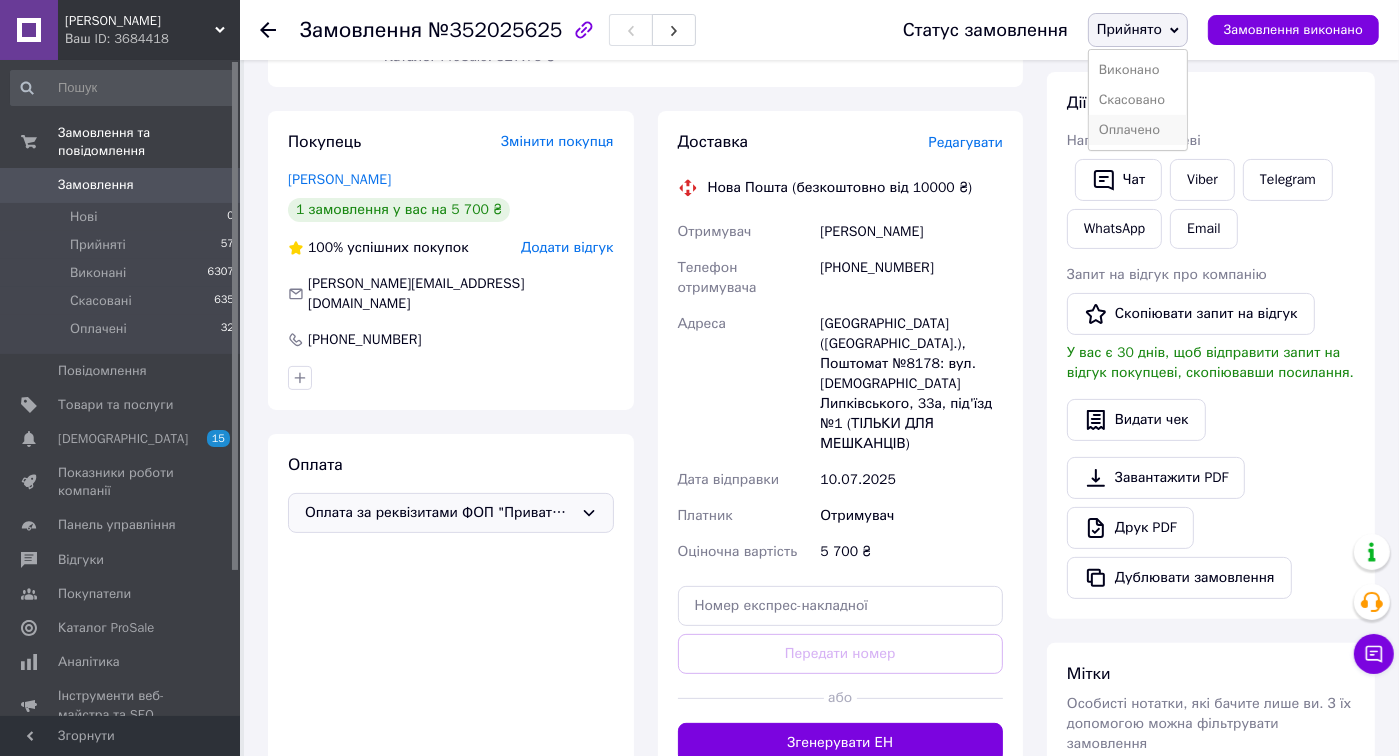 click on "Оплачено" at bounding box center (1138, 130) 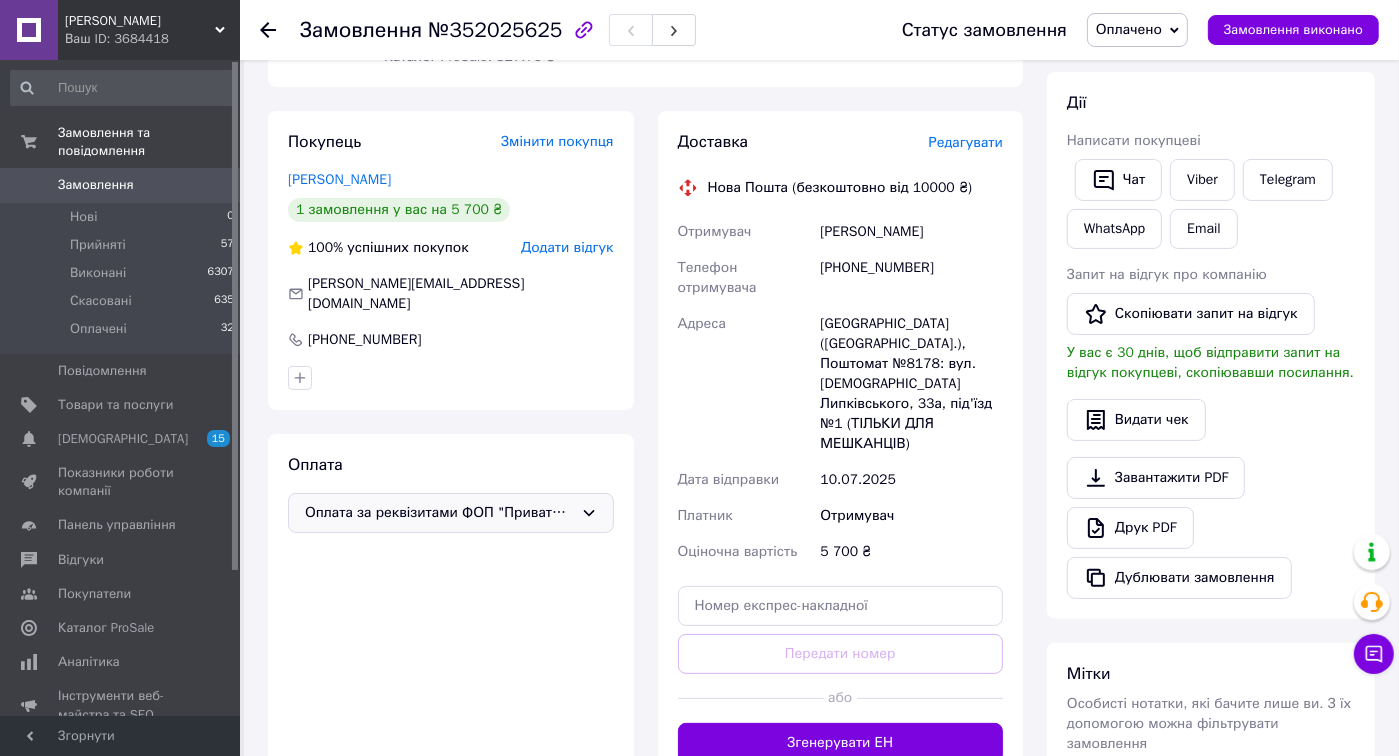 click on "Редагувати" at bounding box center (966, 142) 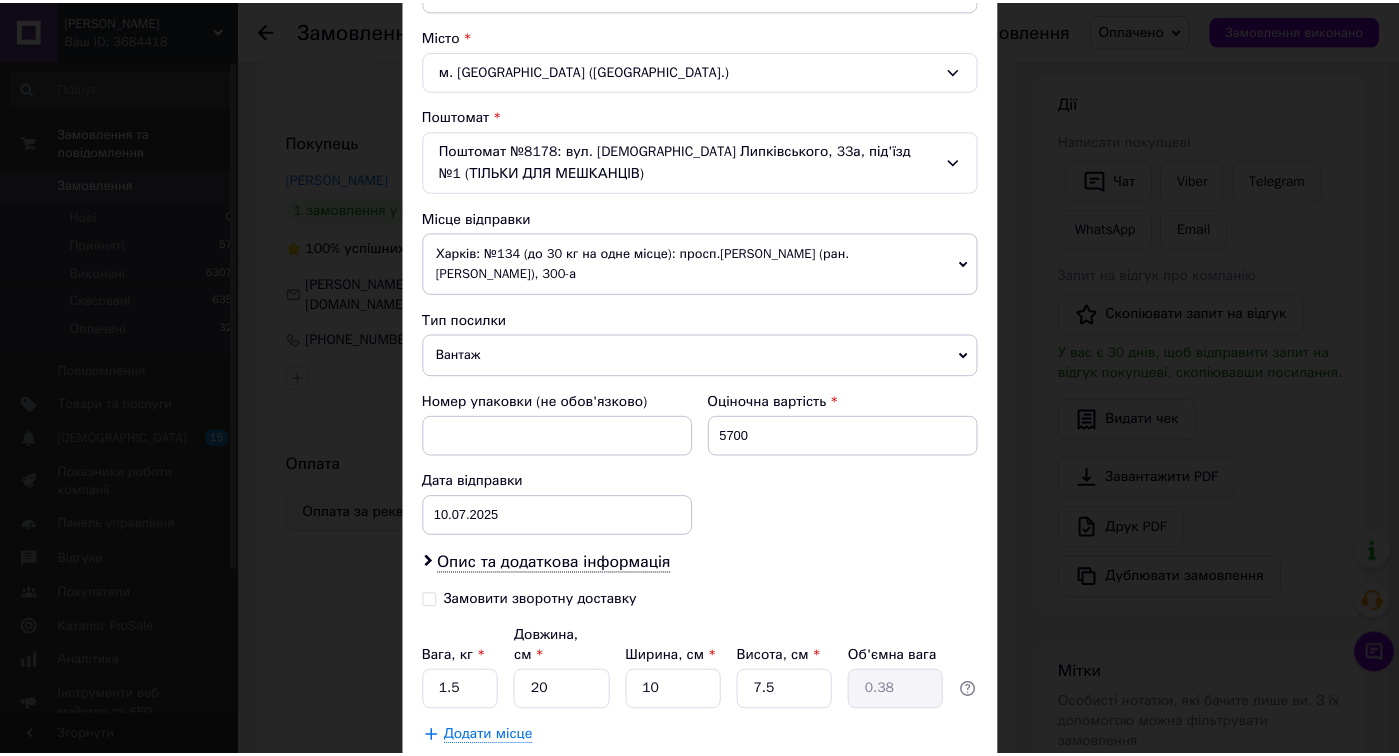 scroll, scrollTop: 584, scrollLeft: 0, axis: vertical 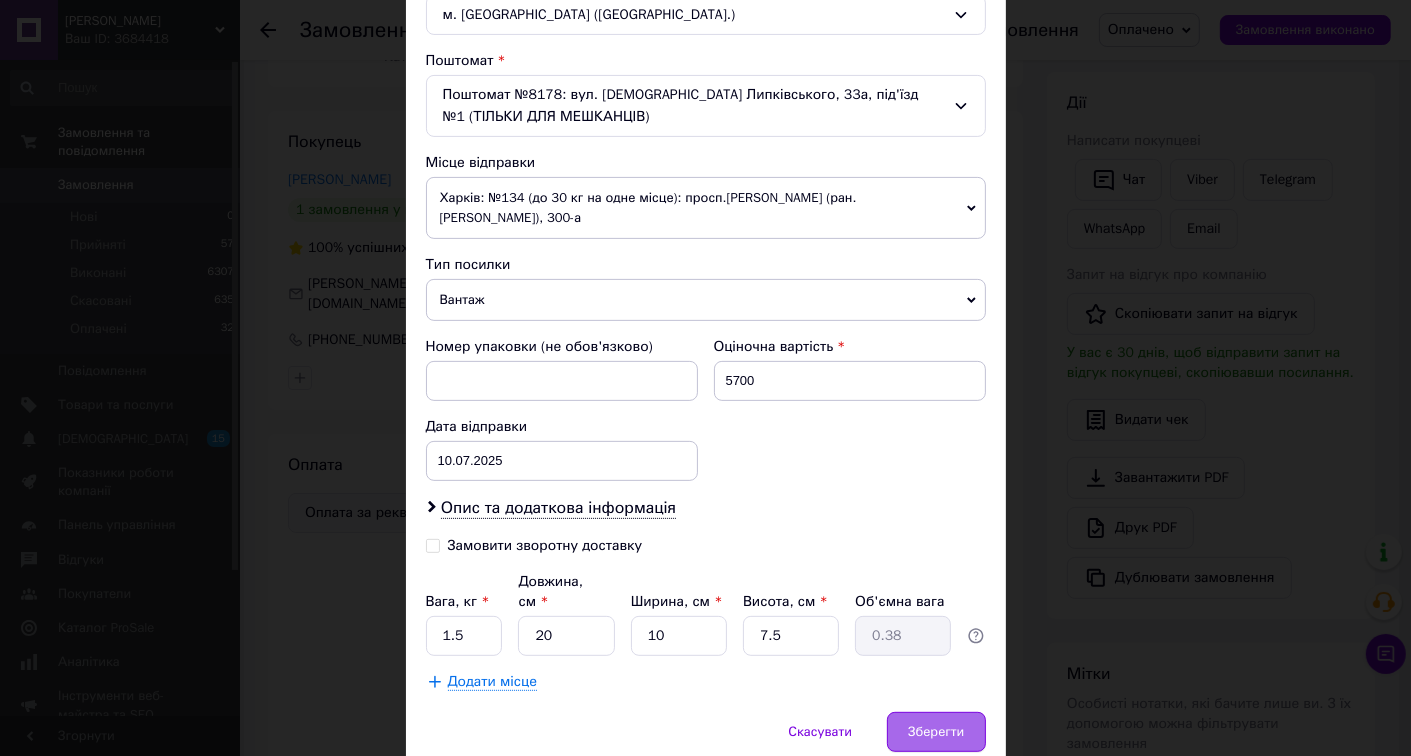 click on "Зберегти" at bounding box center (936, 732) 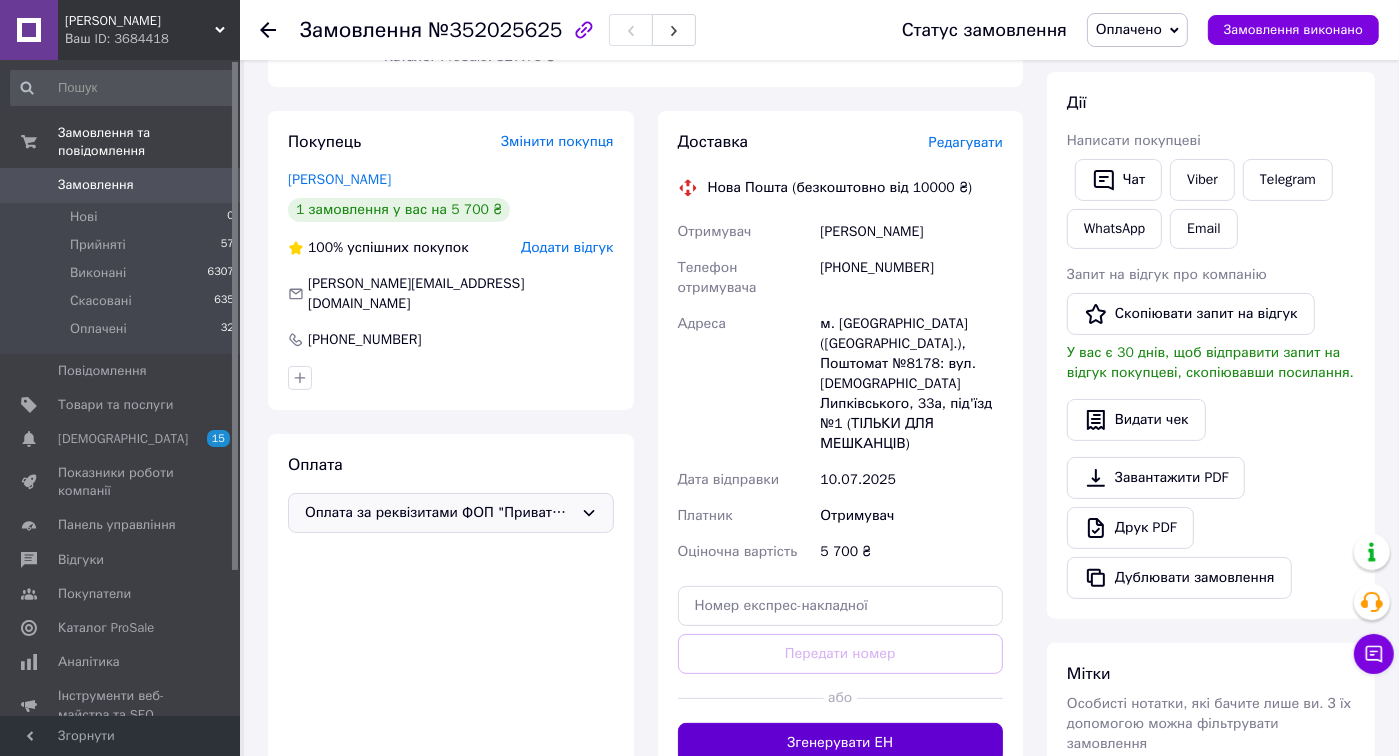 click on "Згенерувати ЕН" at bounding box center (841, 743) 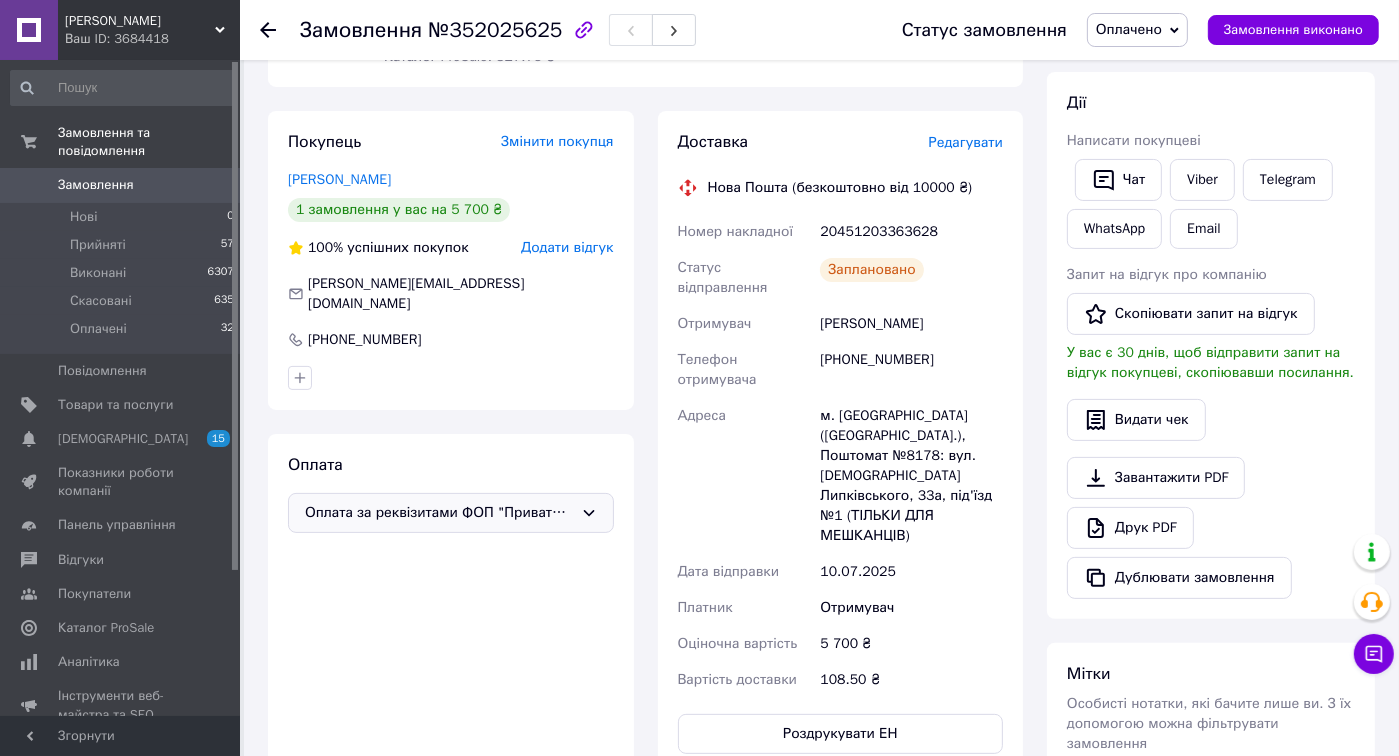 click on "Замовлення" at bounding box center [96, 185] 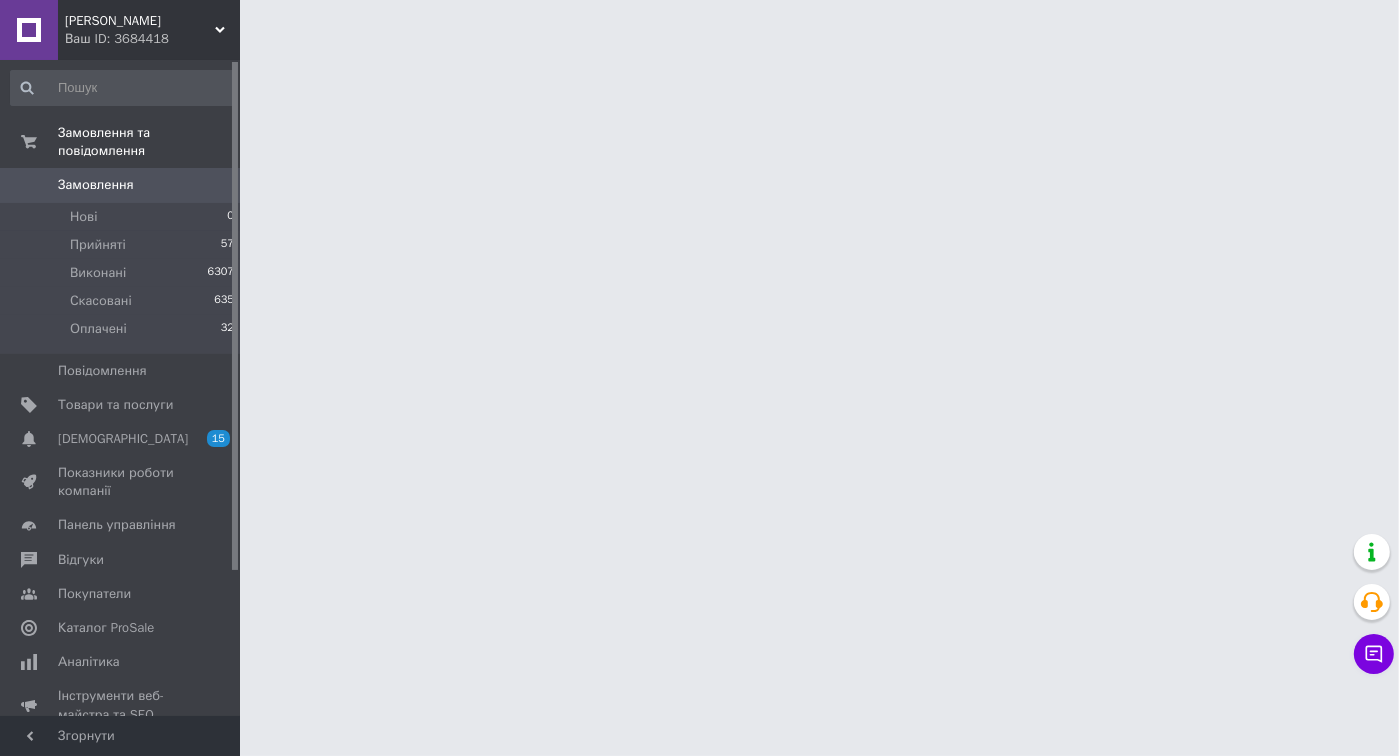 scroll, scrollTop: 0, scrollLeft: 0, axis: both 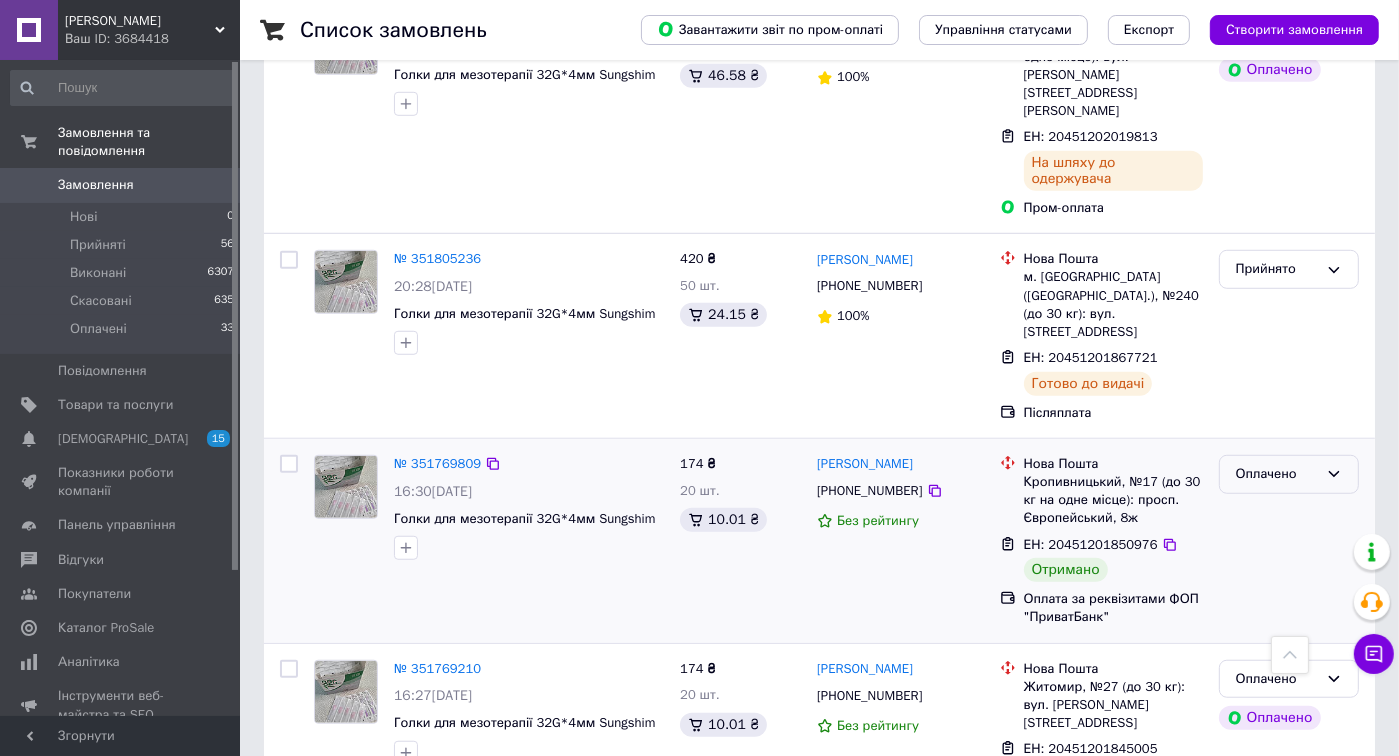 click on "Оплачено" at bounding box center [1277, 474] 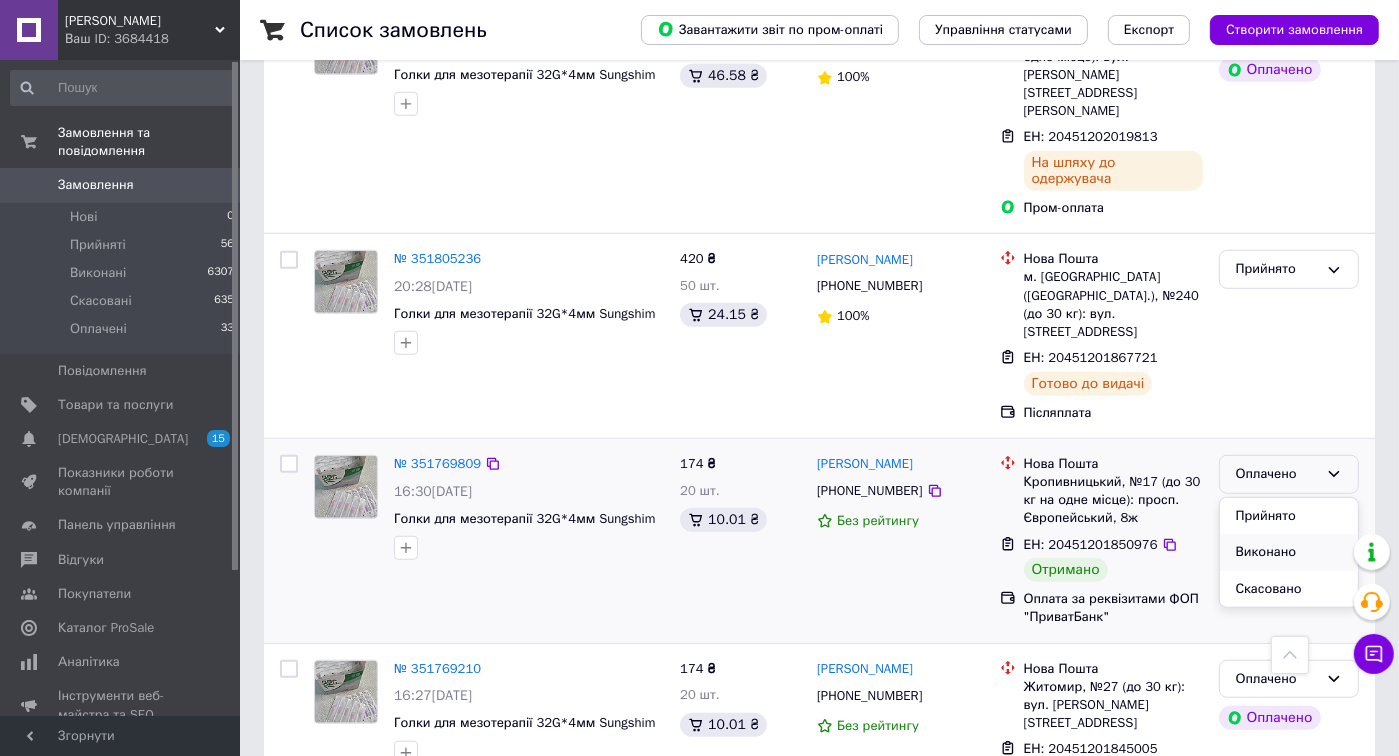 click on "Виконано" at bounding box center [1289, 552] 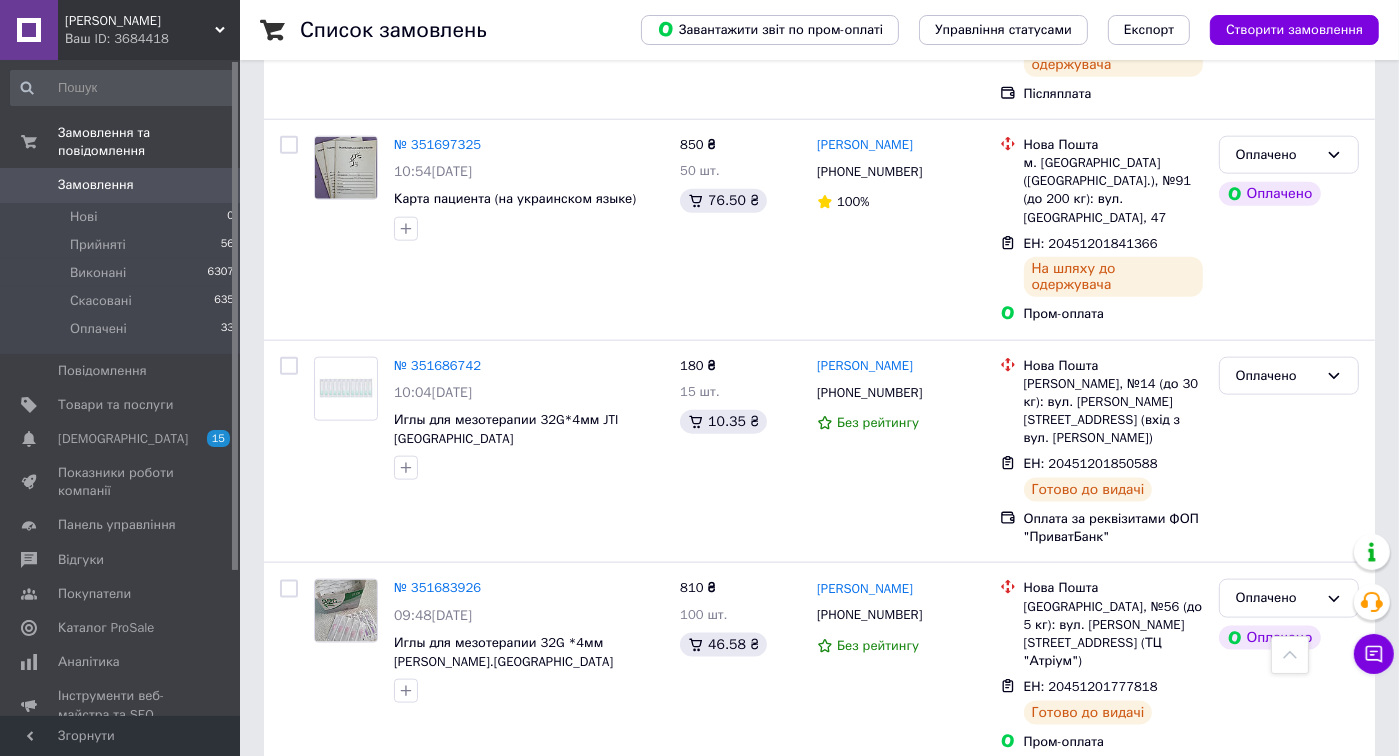 scroll, scrollTop: 2166, scrollLeft: 0, axis: vertical 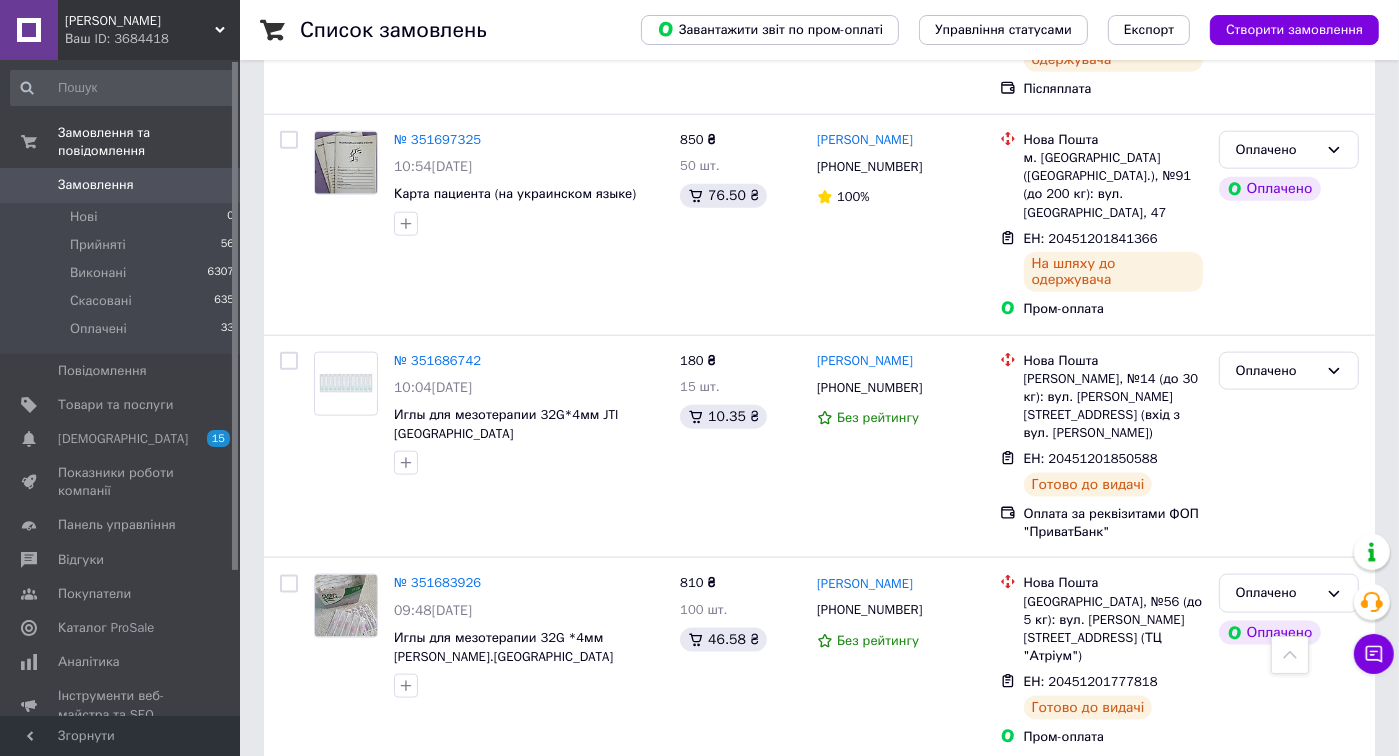 click on "Прийнято" at bounding box center (1289, 798) 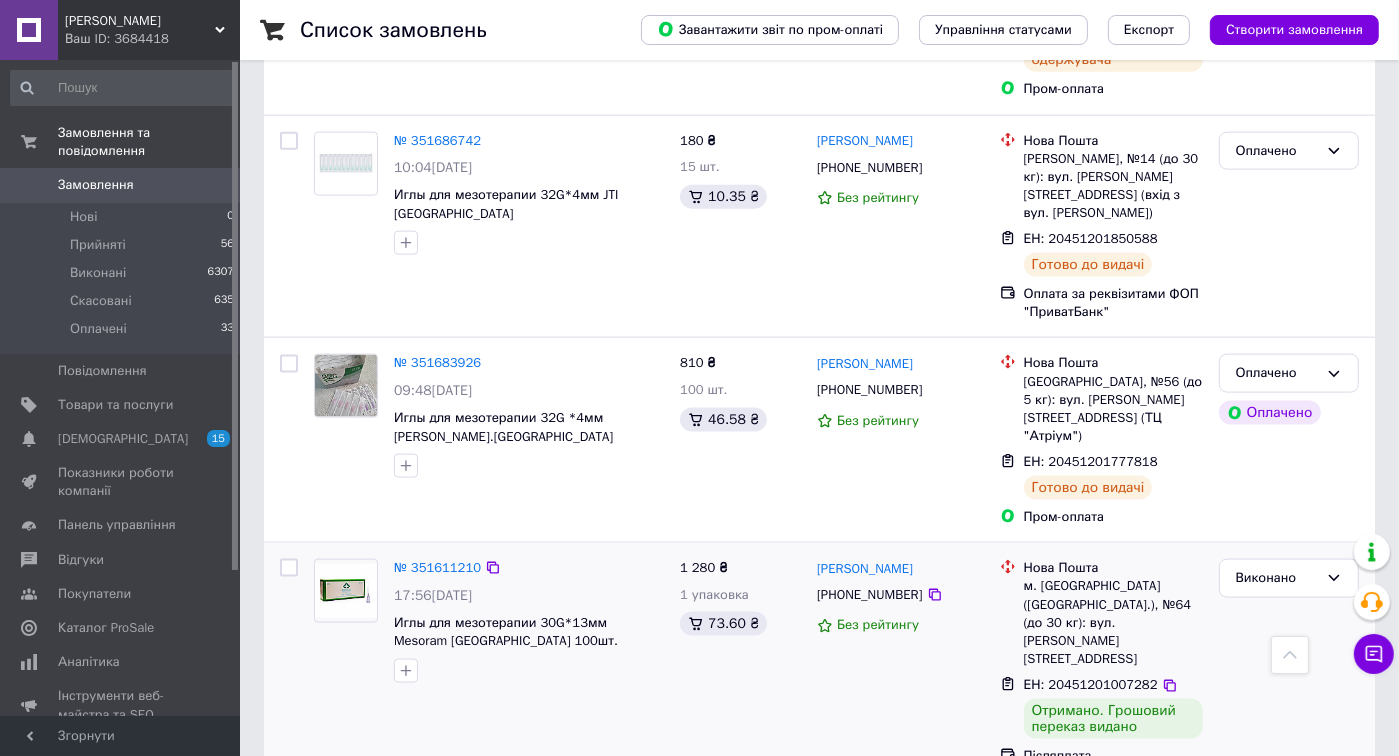 scroll, scrollTop: 2404, scrollLeft: 0, axis: vertical 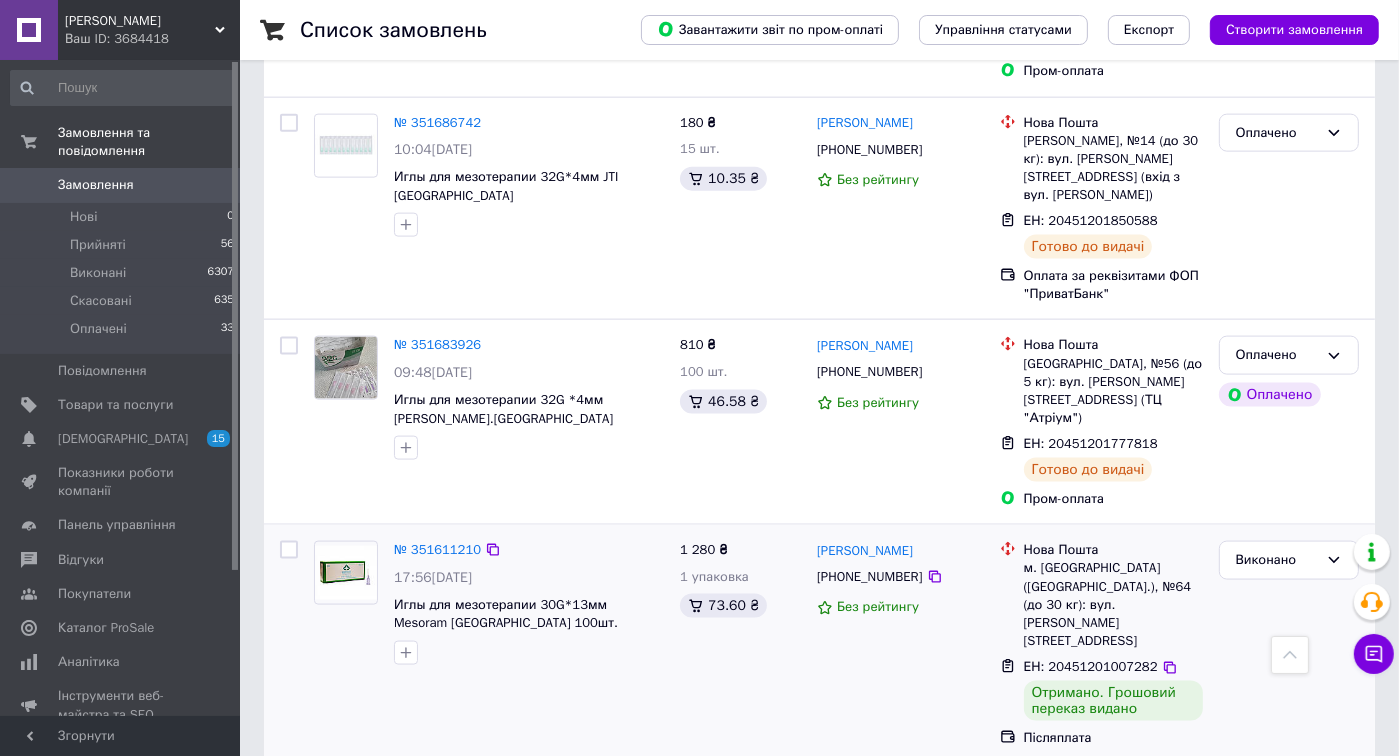 click on "Прийнято" at bounding box center (1277, 799) 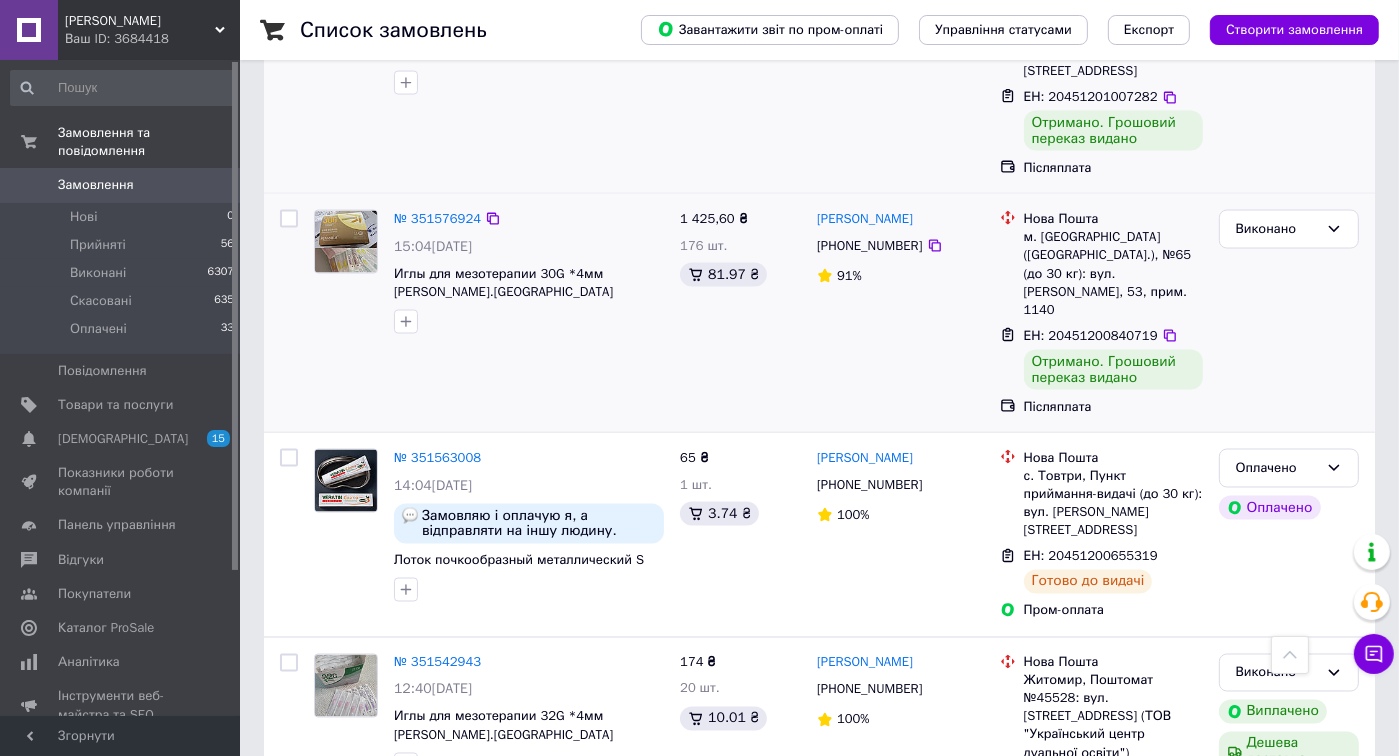 scroll, scrollTop: 3025, scrollLeft: 0, axis: vertical 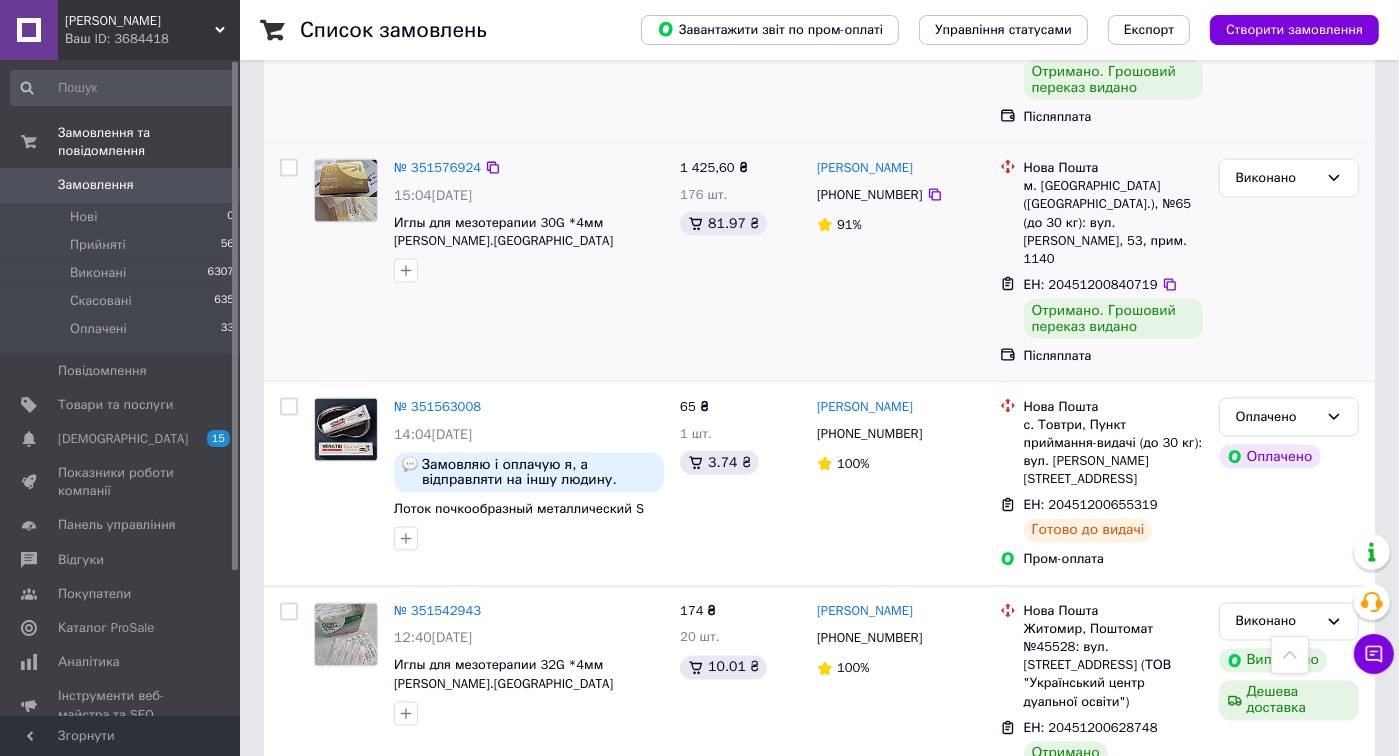 click on "Прийнято" at bounding box center (1277, 845) 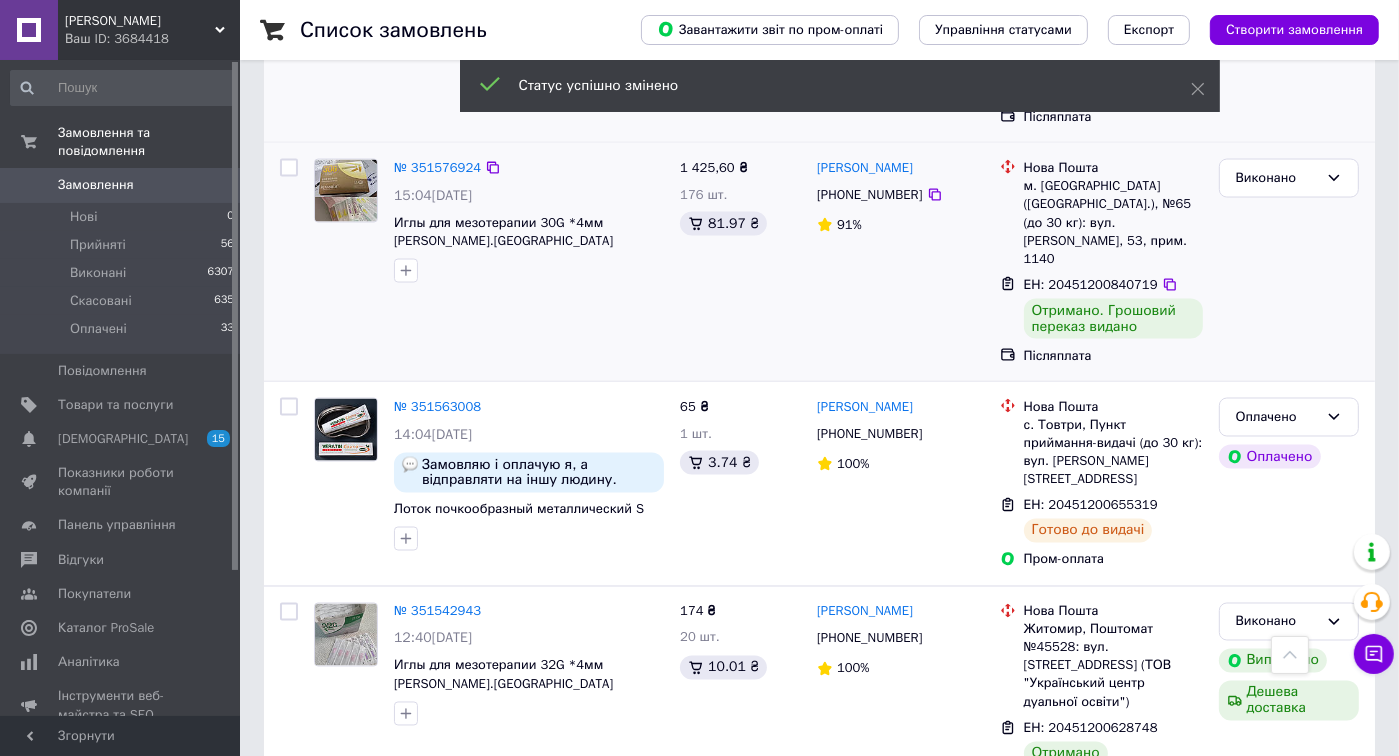 scroll, scrollTop: 3244, scrollLeft: 0, axis: vertical 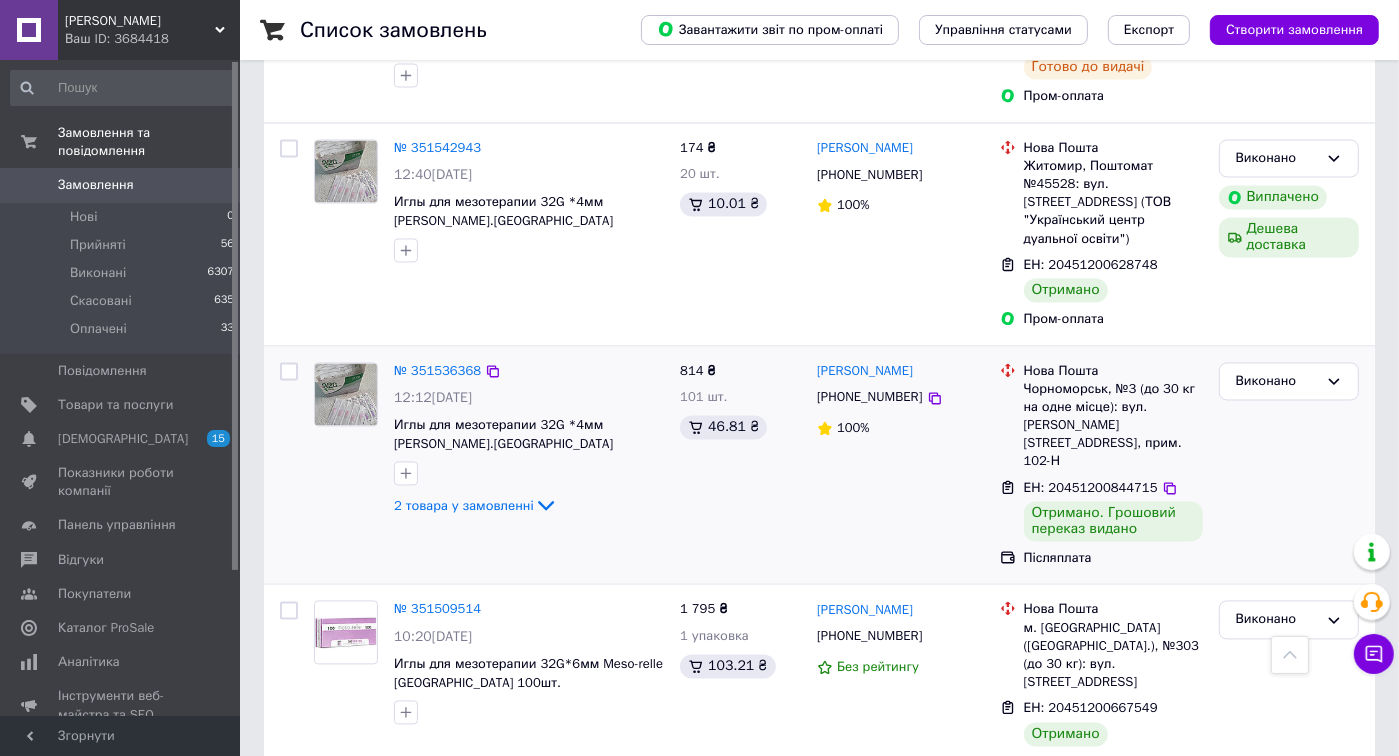 click on "Замовлення" at bounding box center (96, 185) 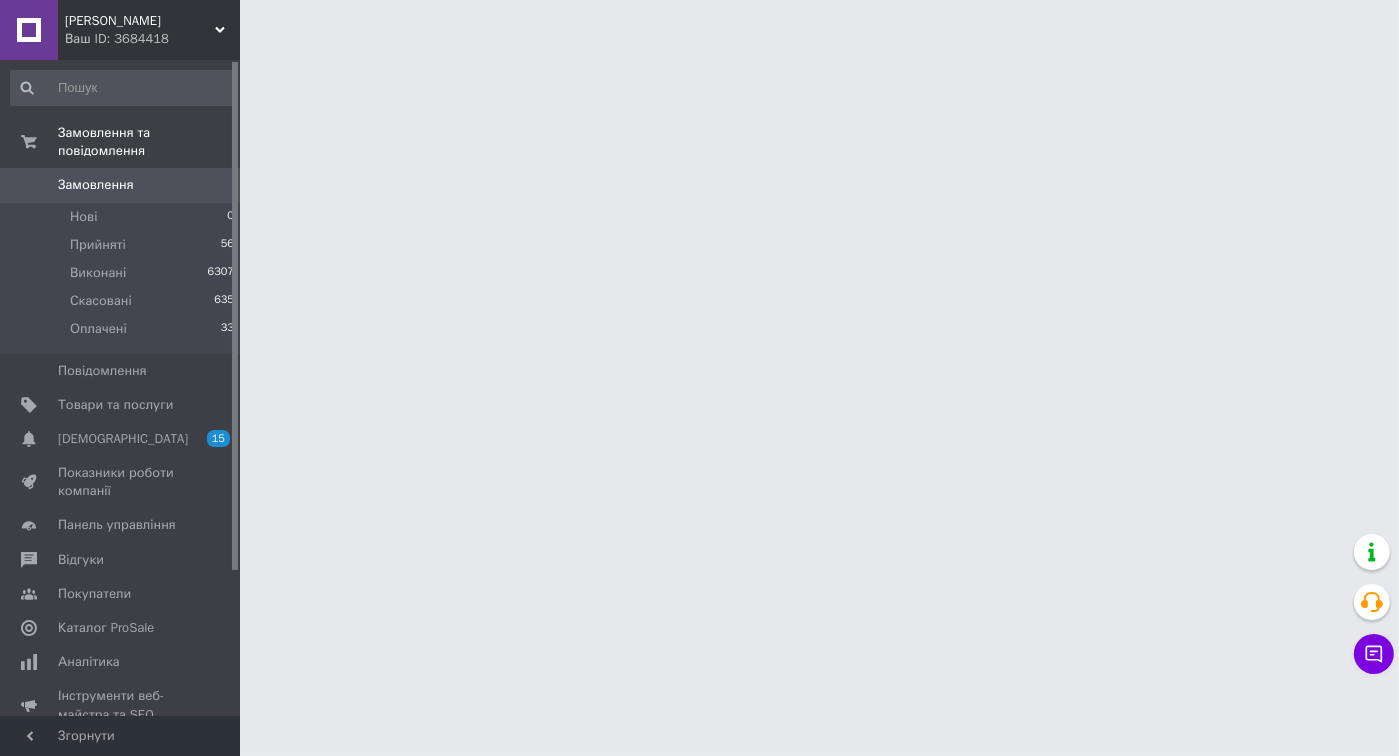 scroll, scrollTop: 0, scrollLeft: 0, axis: both 